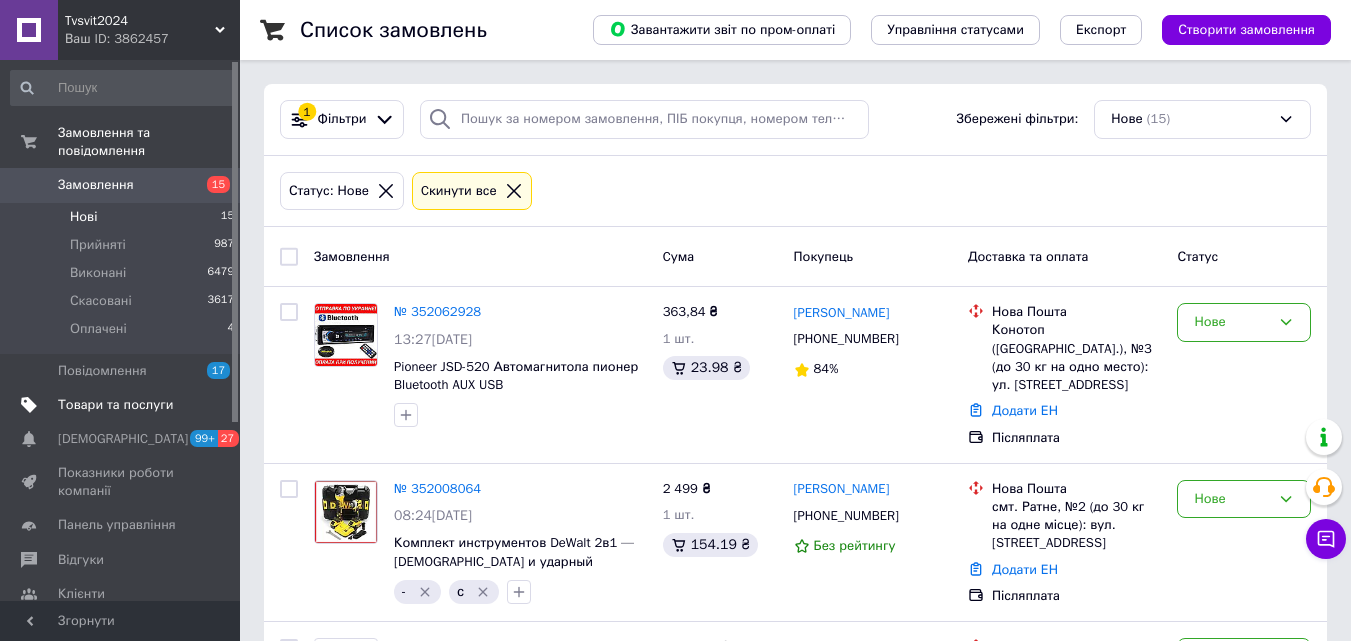 click on "Товари та послуги" at bounding box center [121, 405] 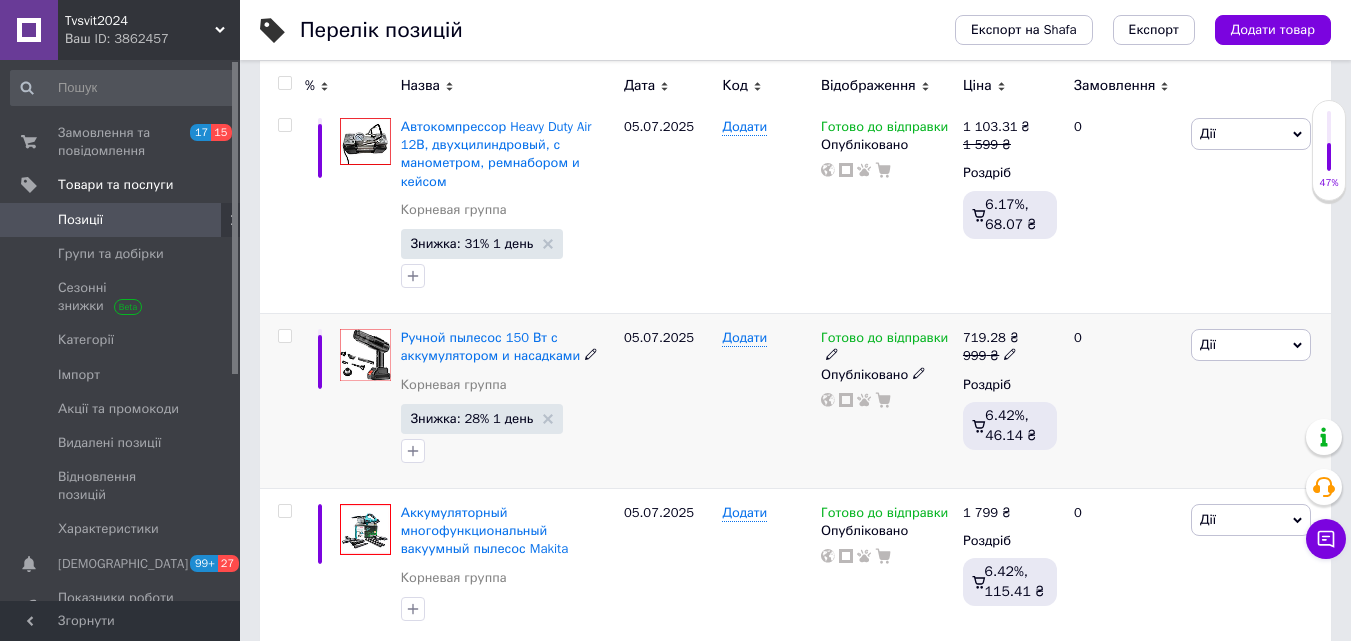 scroll, scrollTop: 0, scrollLeft: 0, axis: both 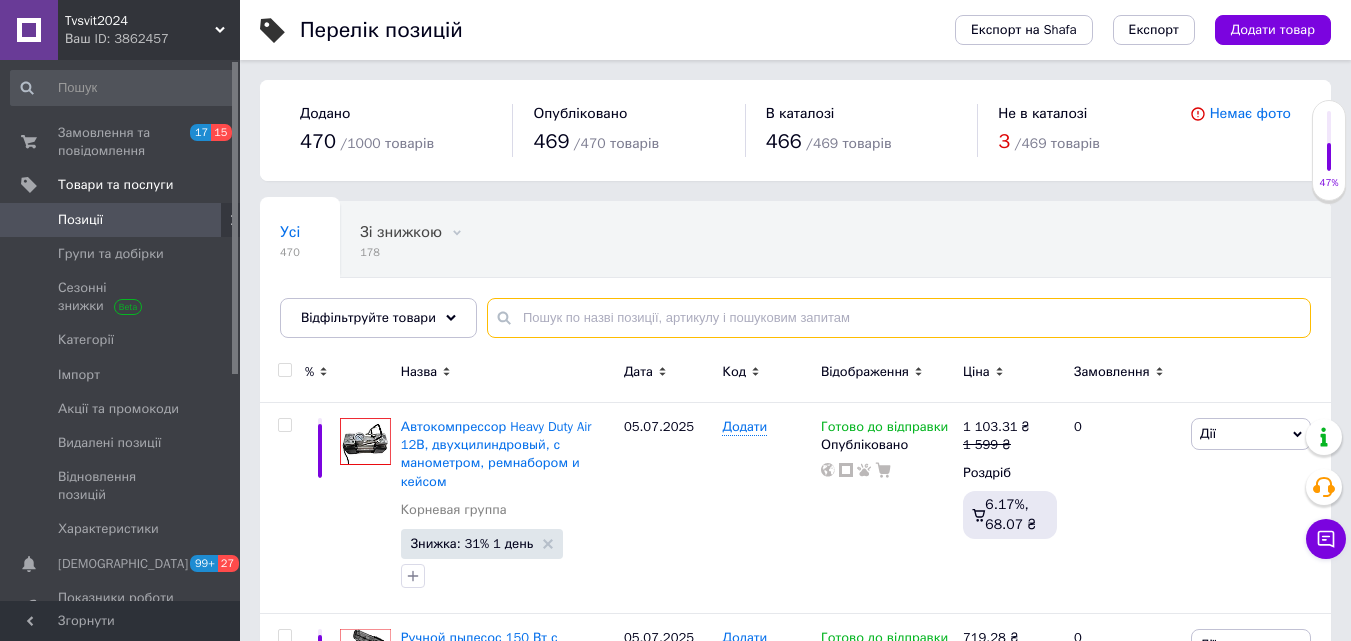 click at bounding box center [899, 318] 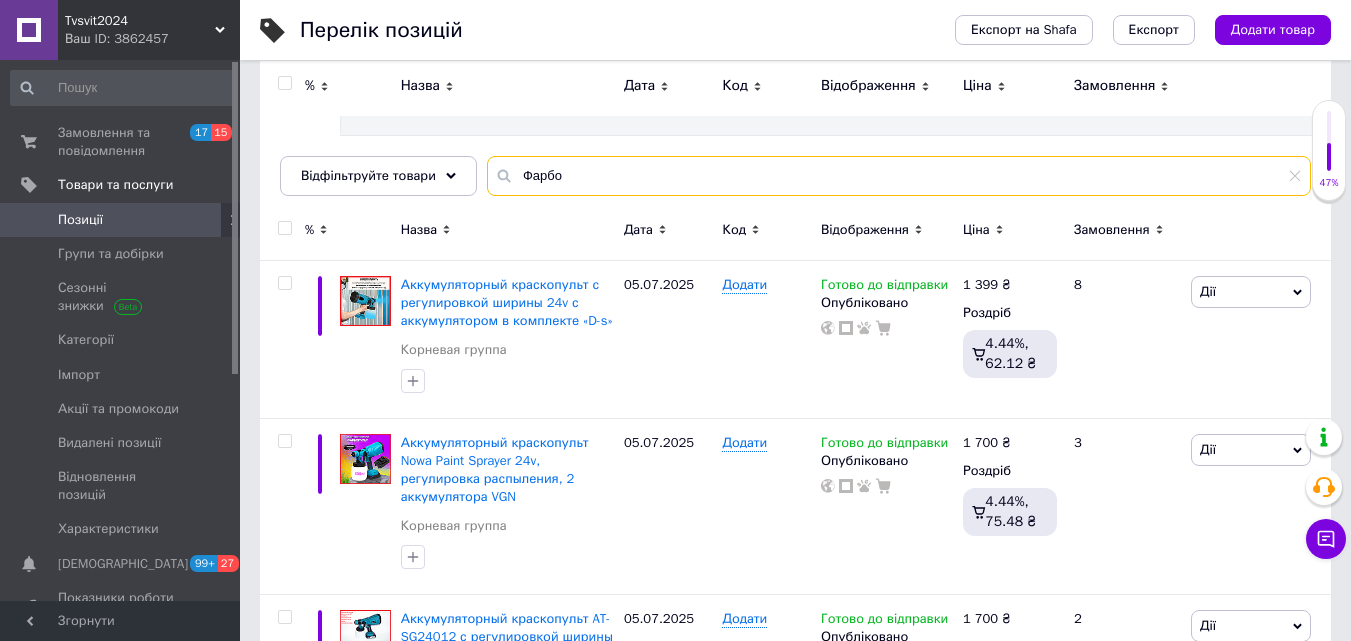 scroll, scrollTop: 0, scrollLeft: 0, axis: both 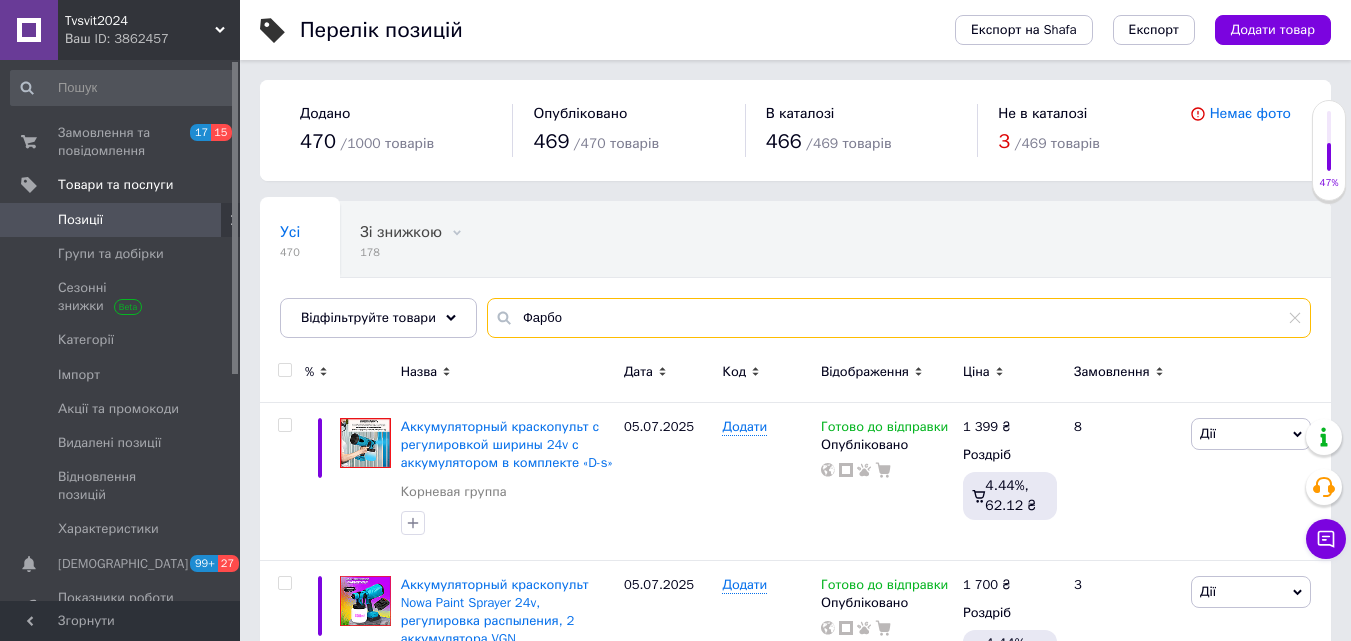 click on "Фарбо" at bounding box center (899, 318) 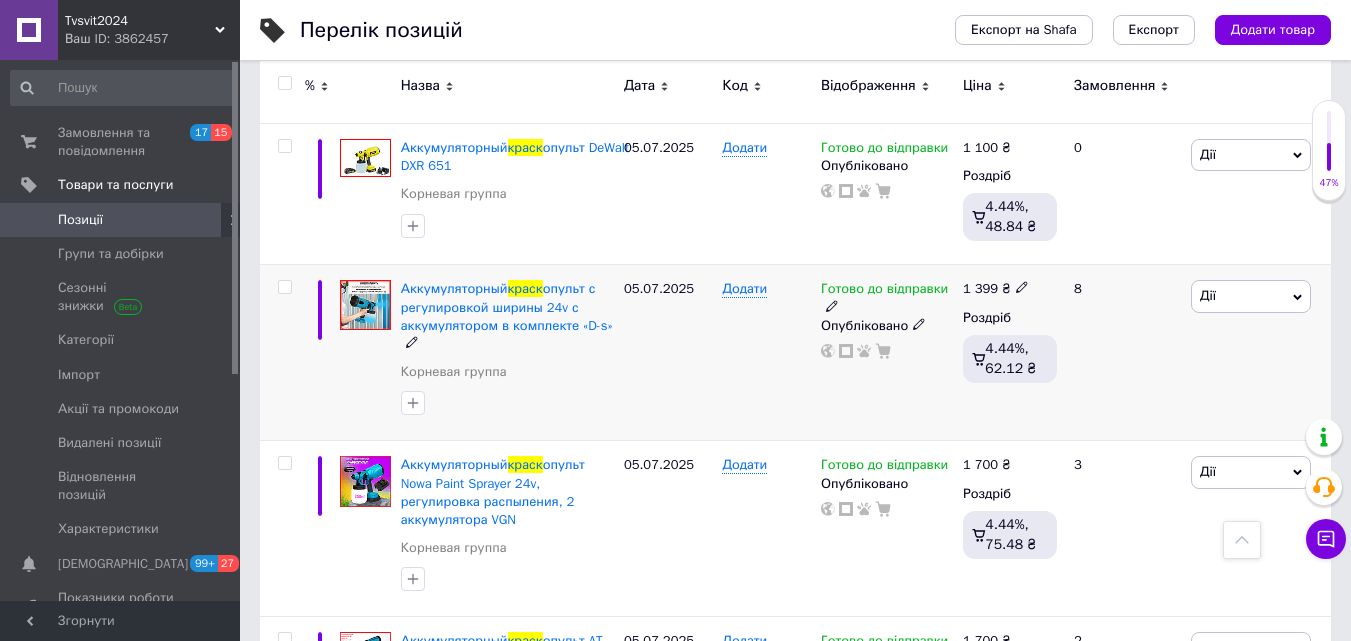 scroll, scrollTop: 100, scrollLeft: 0, axis: vertical 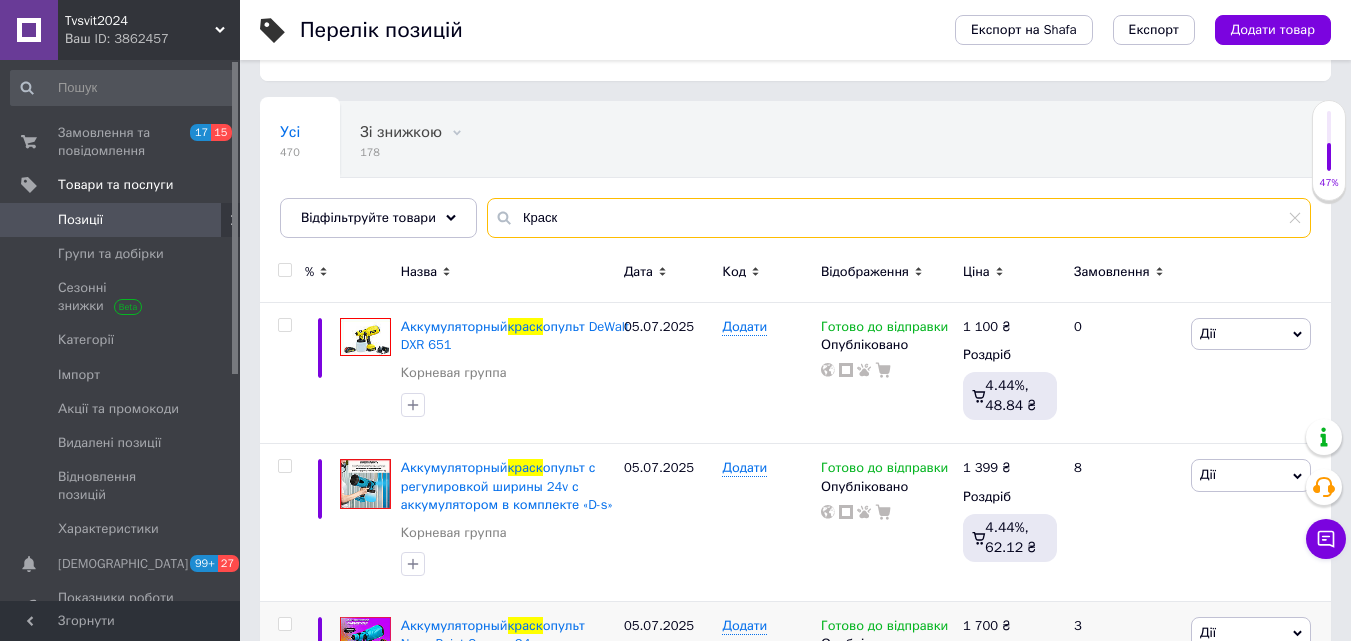 type on "Краск" 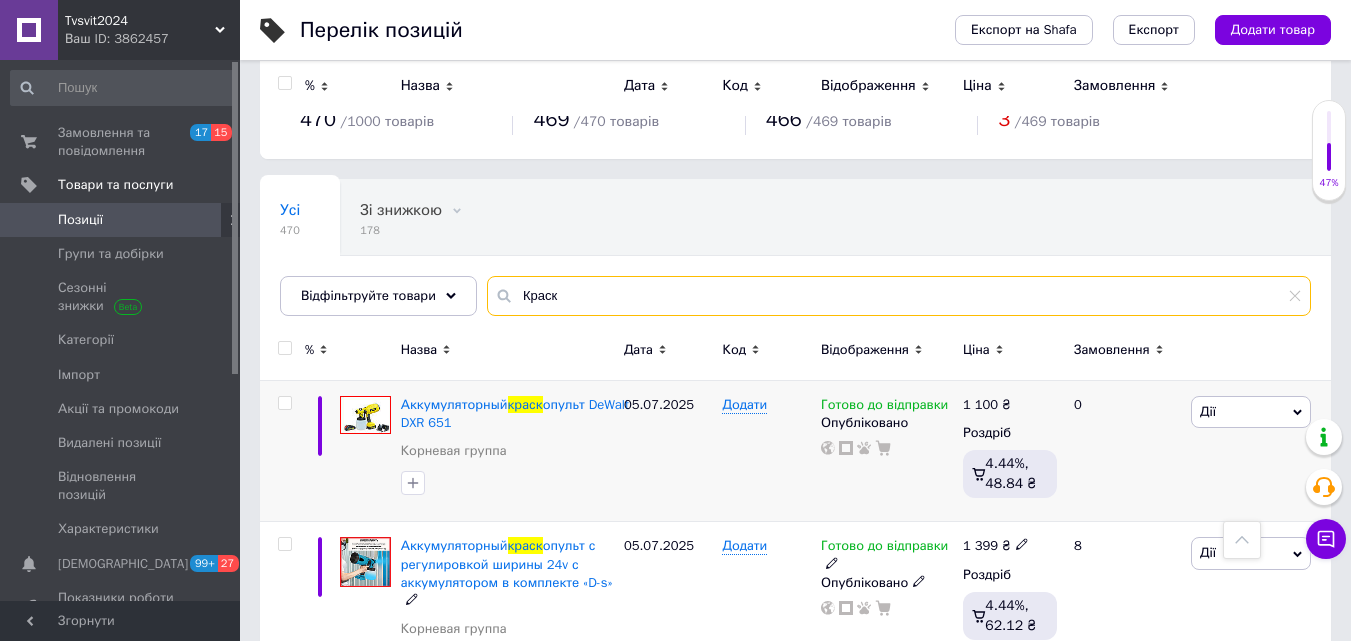scroll, scrollTop: 14, scrollLeft: 0, axis: vertical 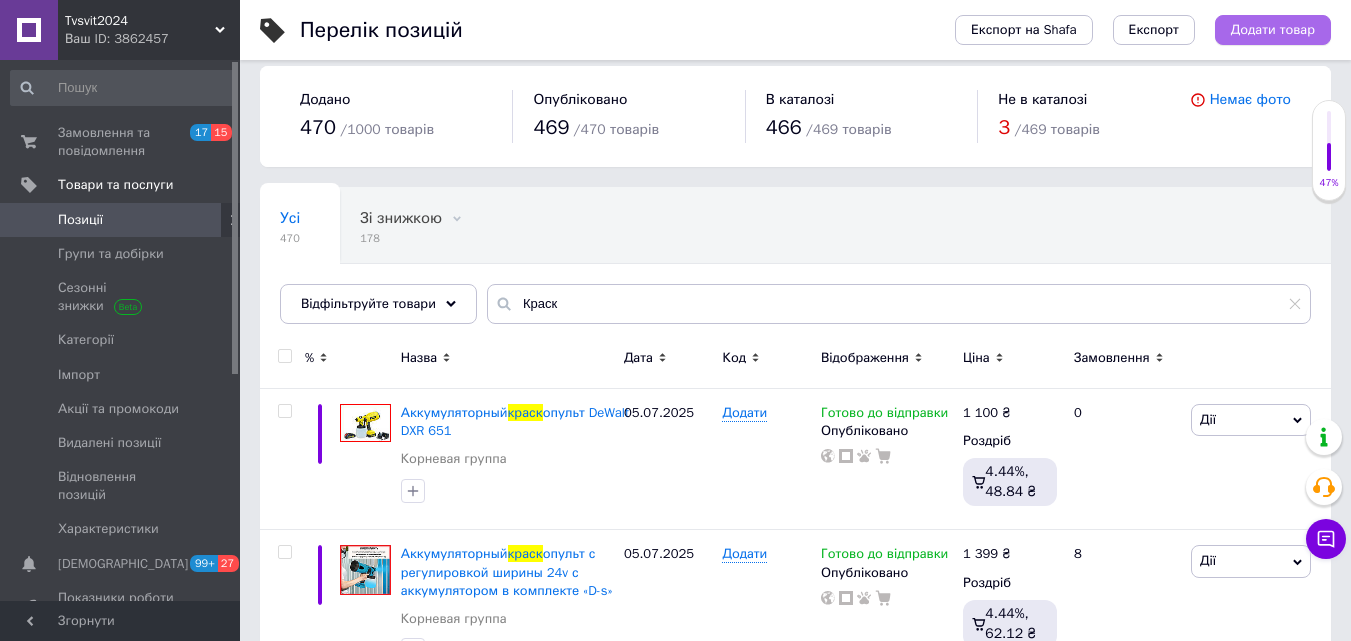 click on "Додати товар" at bounding box center [1273, 30] 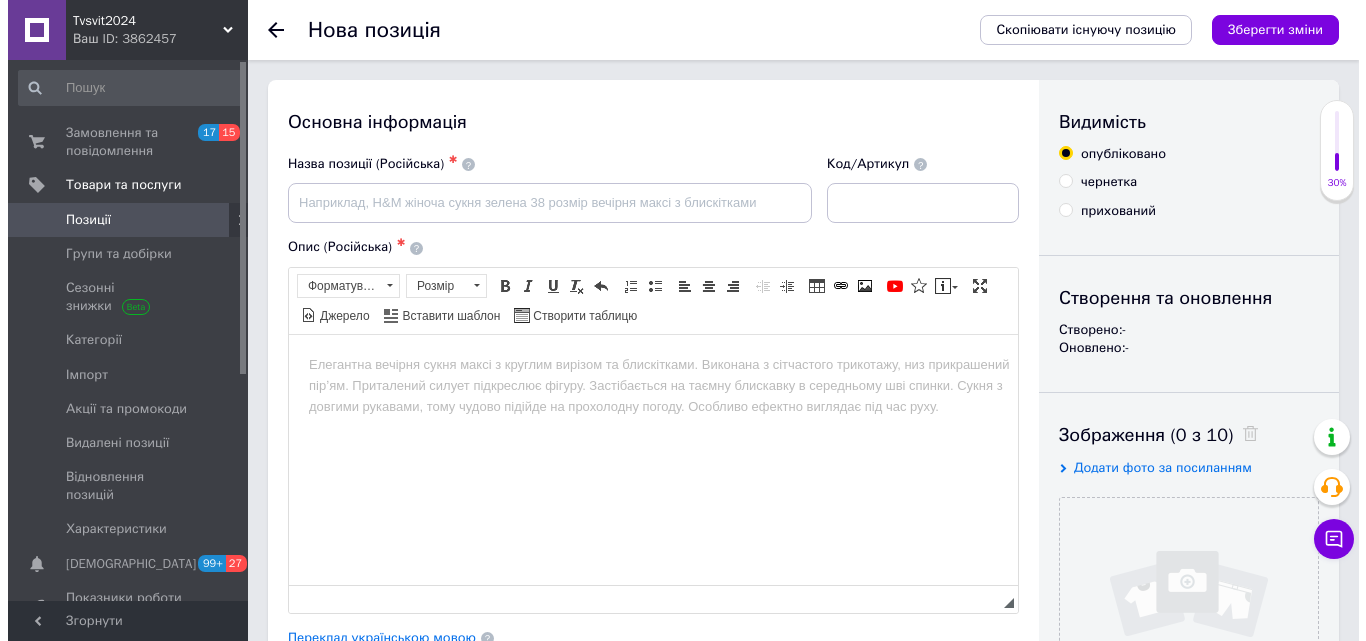 scroll, scrollTop: 300, scrollLeft: 0, axis: vertical 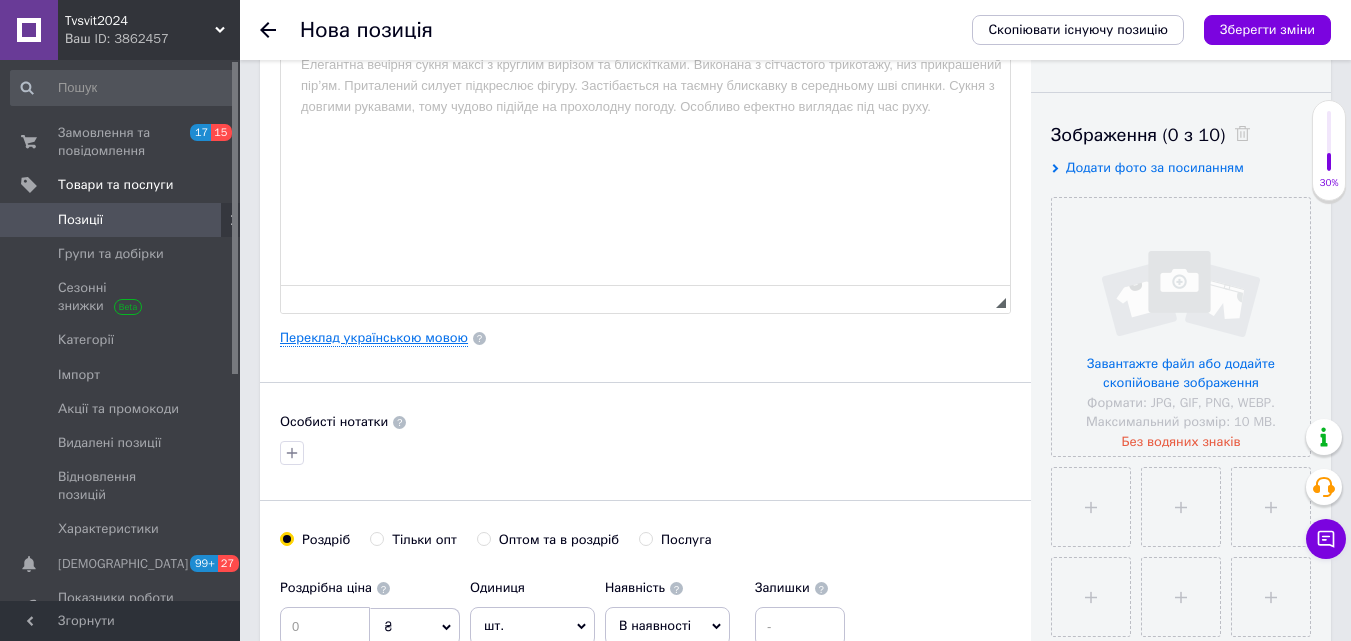 click on "Переклад українською мовою" at bounding box center [374, 338] 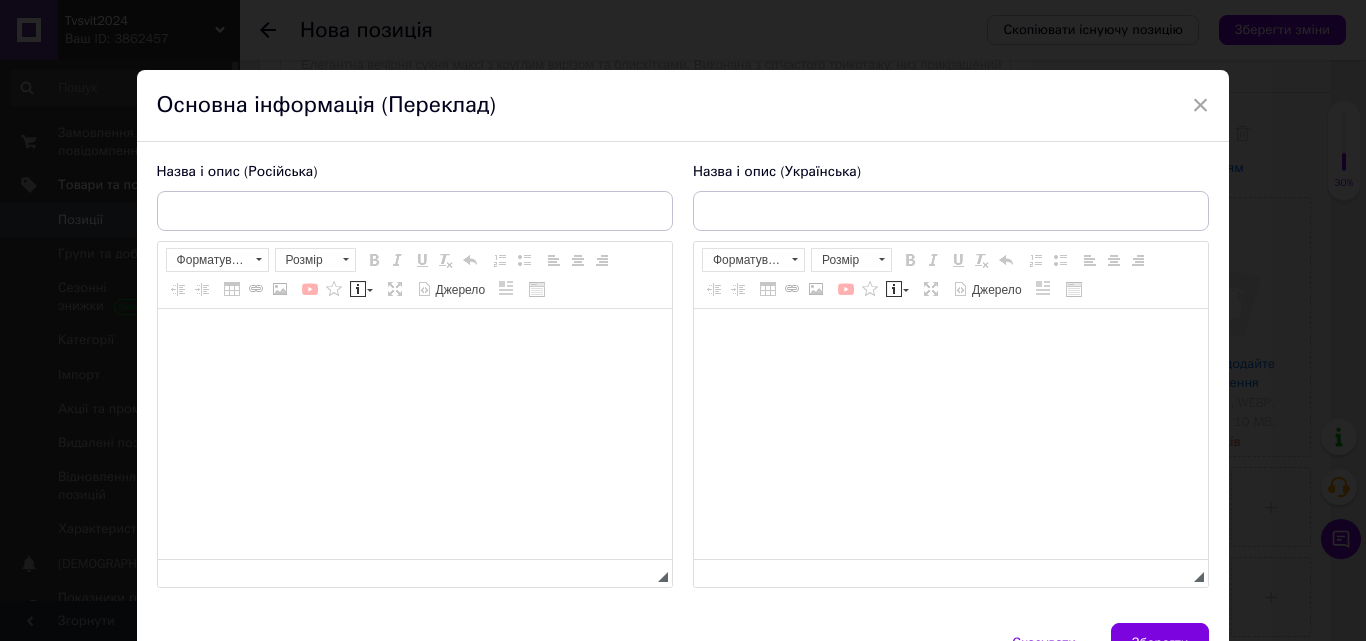 scroll, scrollTop: 0, scrollLeft: 0, axis: both 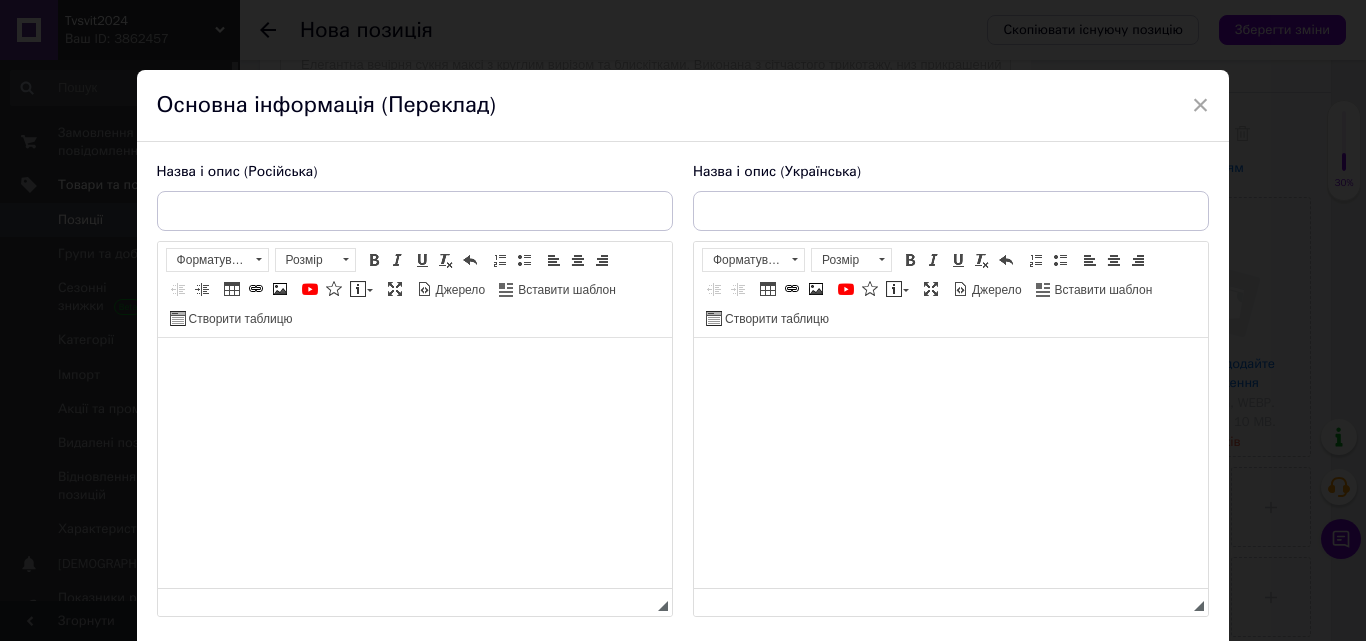 click at bounding box center (950, 368) 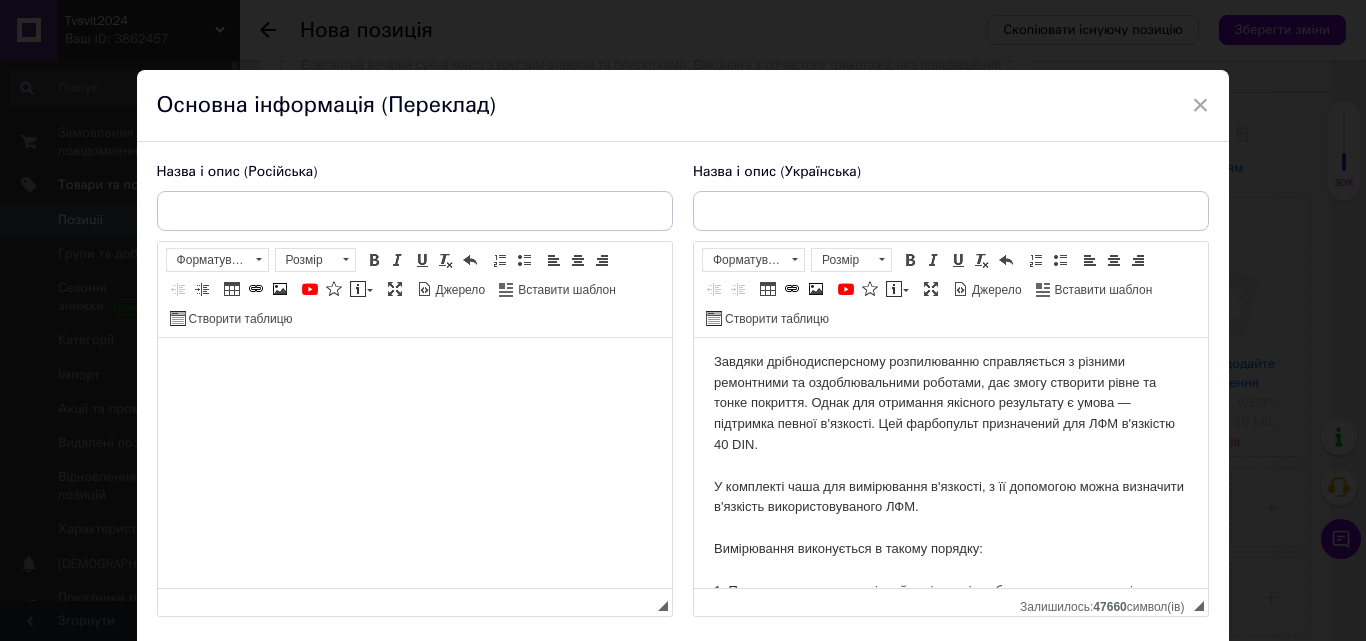 scroll, scrollTop: 0, scrollLeft: 0, axis: both 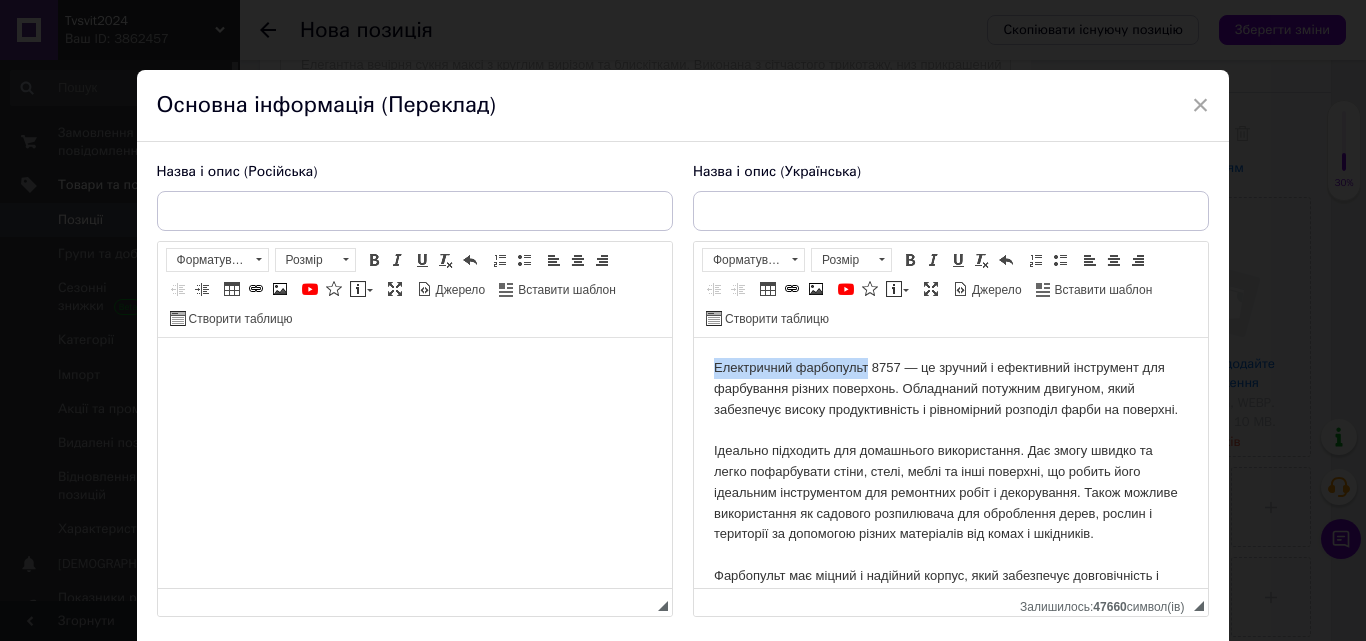 drag, startPoint x: 712, startPoint y: 366, endPoint x: 869, endPoint y: 363, distance: 157.02866 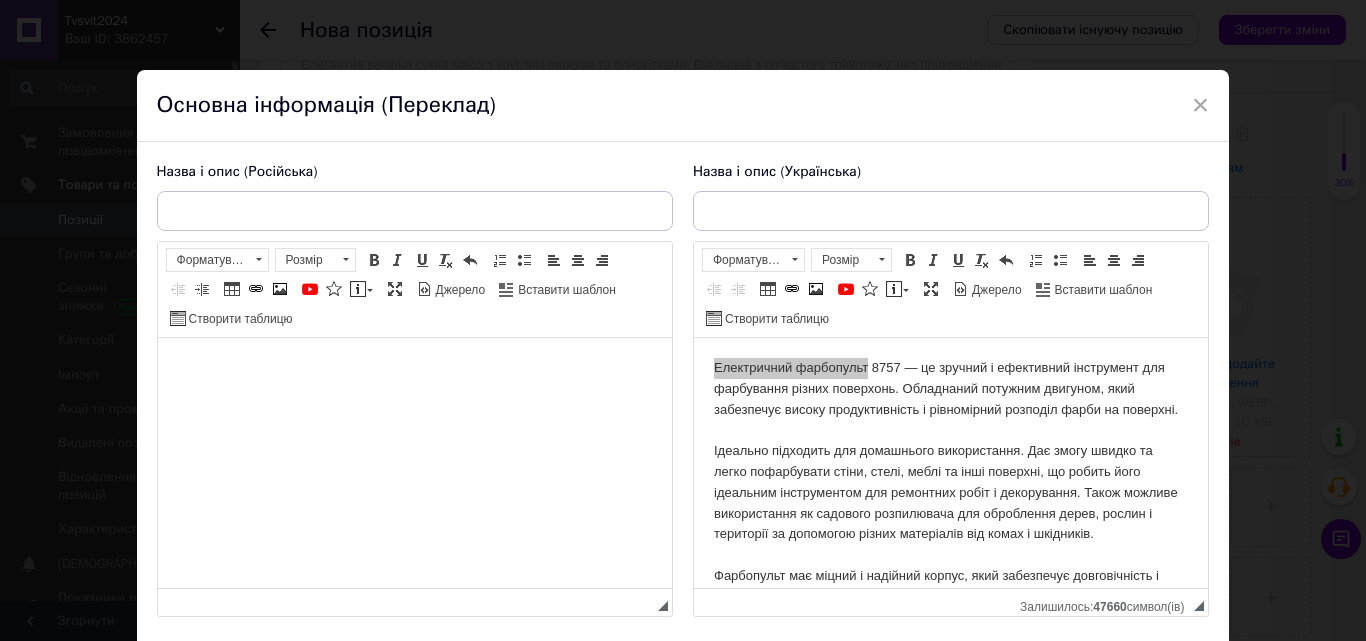 drag, startPoint x: 780, startPoint y: 234, endPoint x: 794, endPoint y: 215, distance: 23.600847 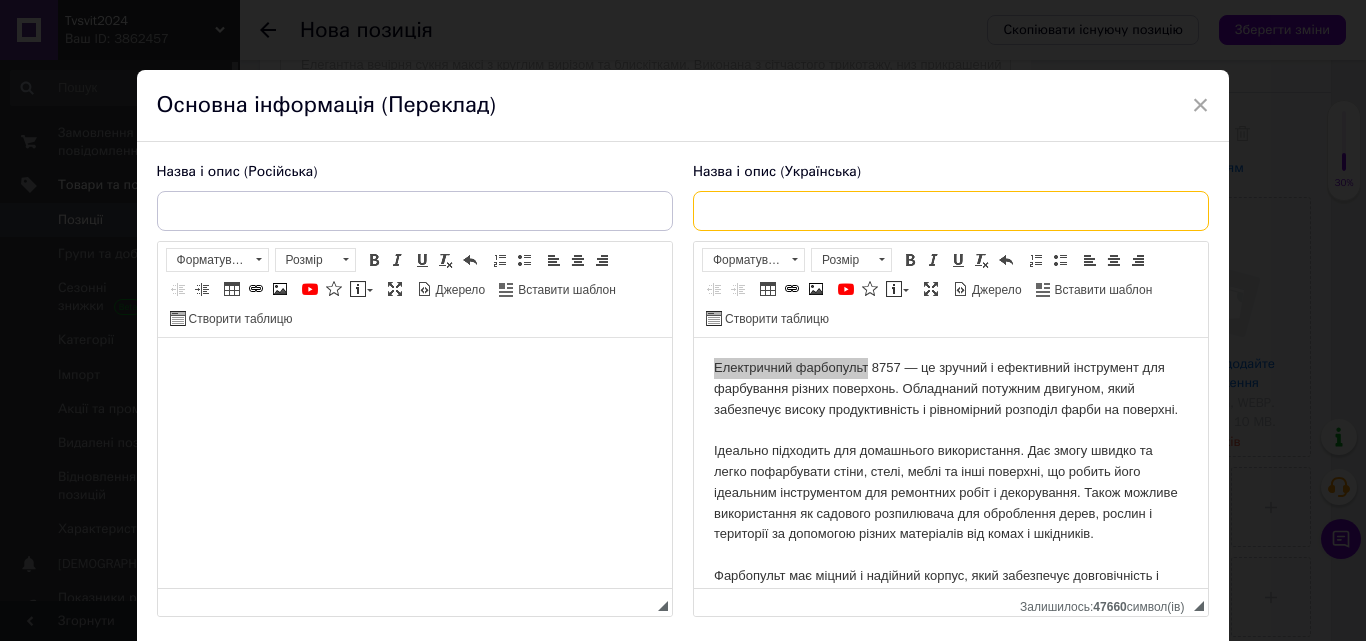 click at bounding box center [951, 211] 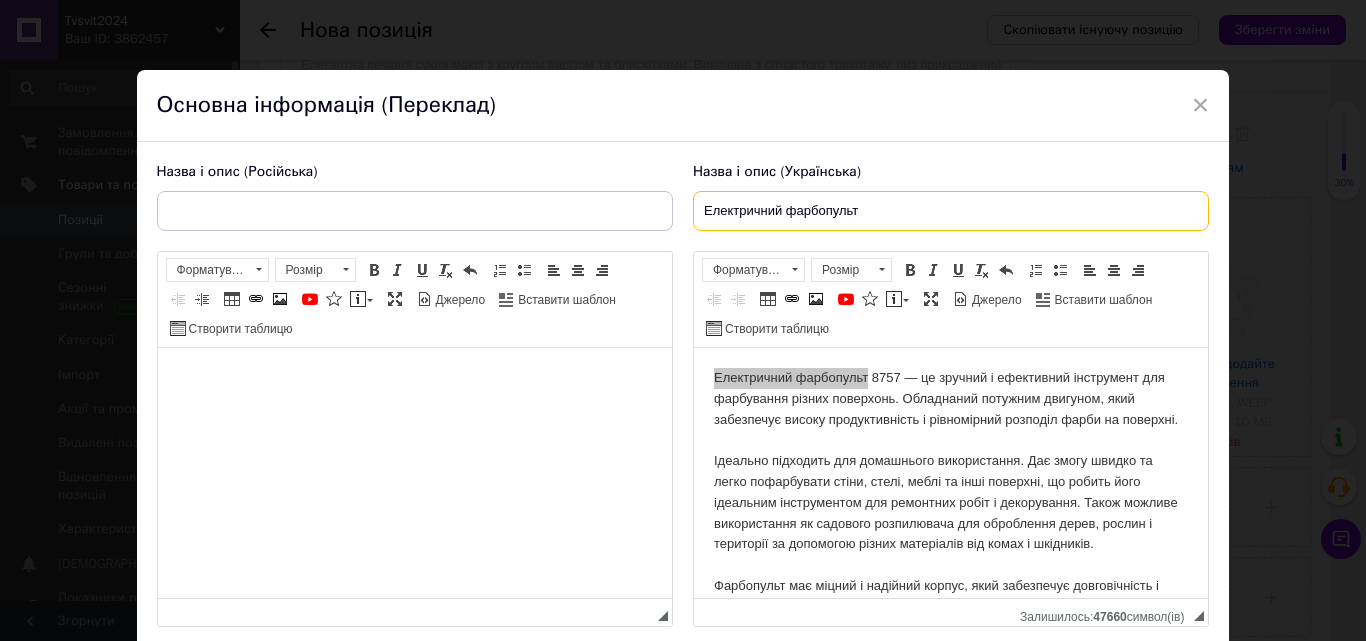 type on "Електричний фарбопульт" 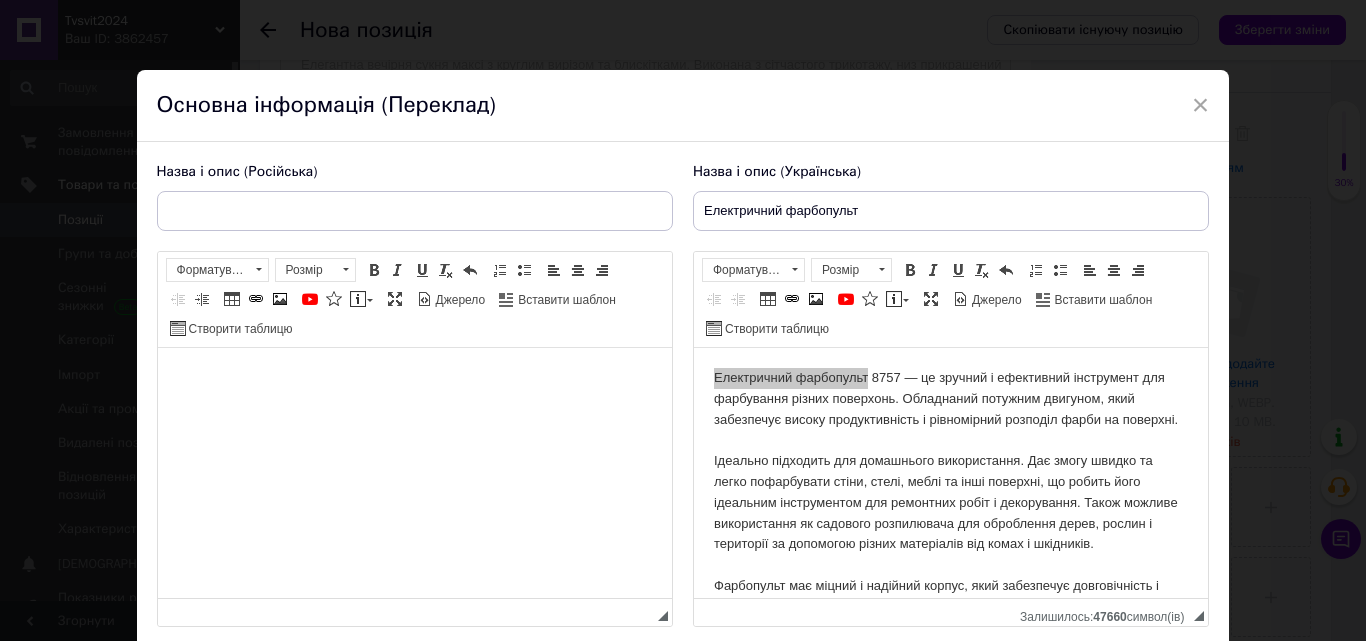click at bounding box center [414, 378] 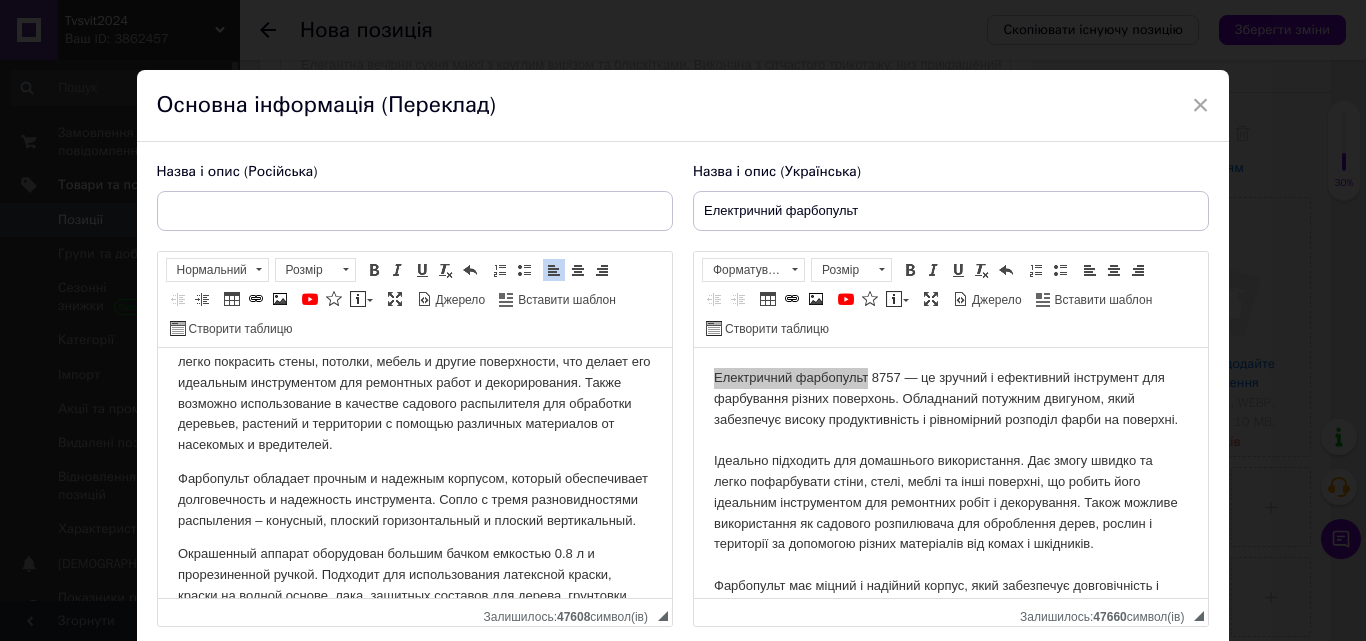 scroll, scrollTop: 0, scrollLeft: 0, axis: both 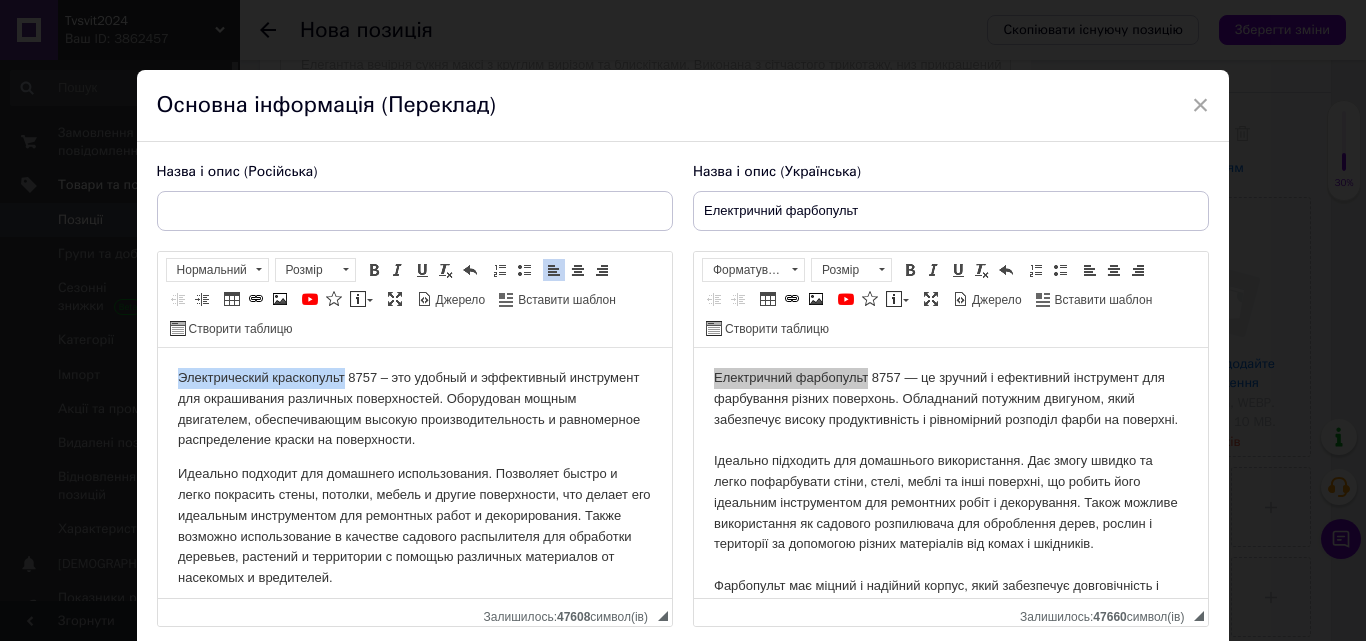 drag, startPoint x: 176, startPoint y: 371, endPoint x: 345, endPoint y: 377, distance: 169.10648 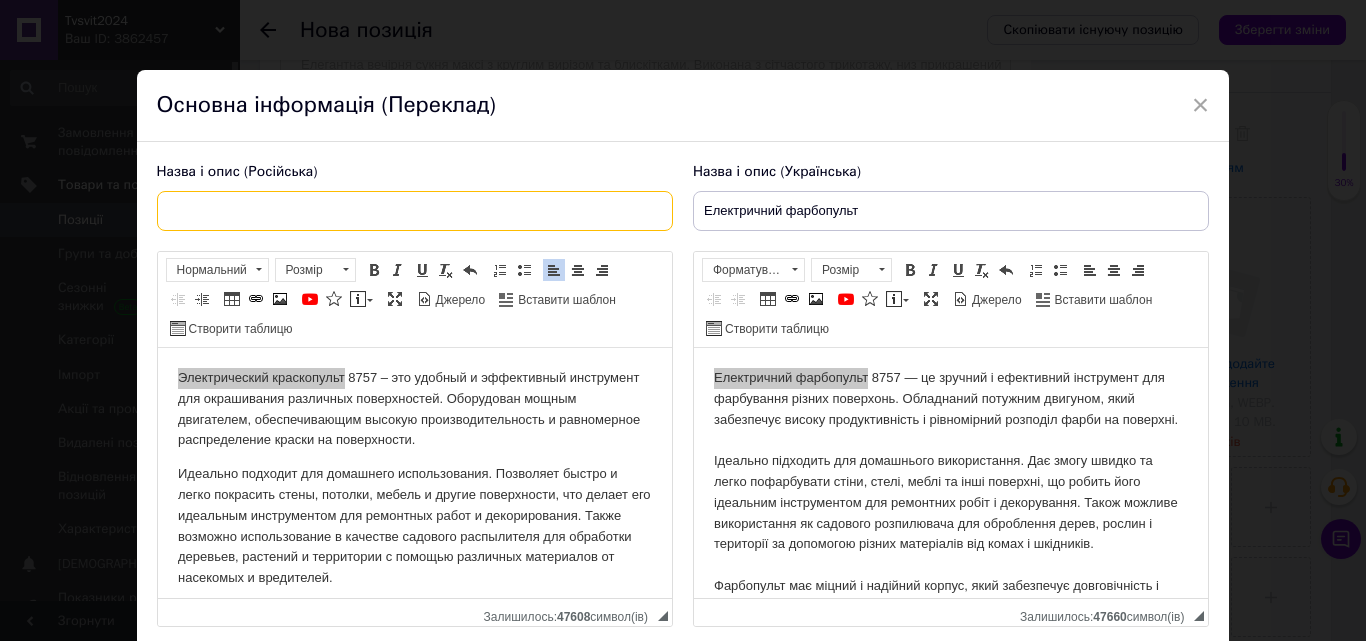 click at bounding box center (415, 211) 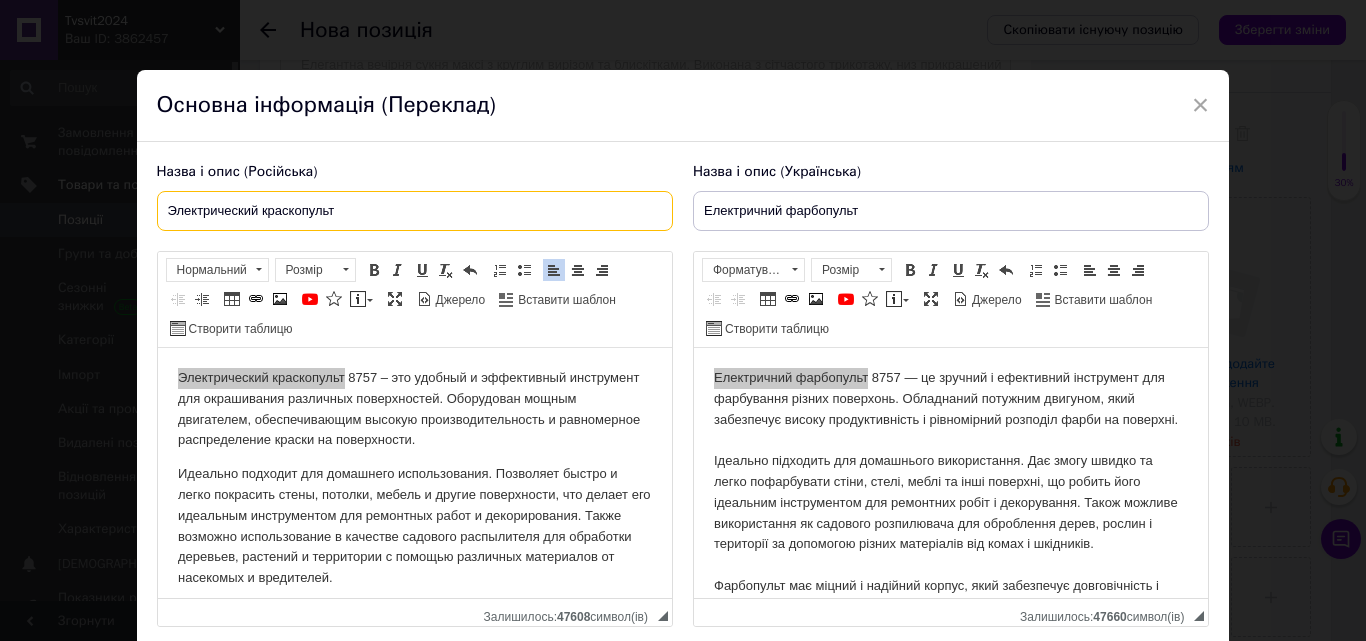 type on "Электрический краскопульт" 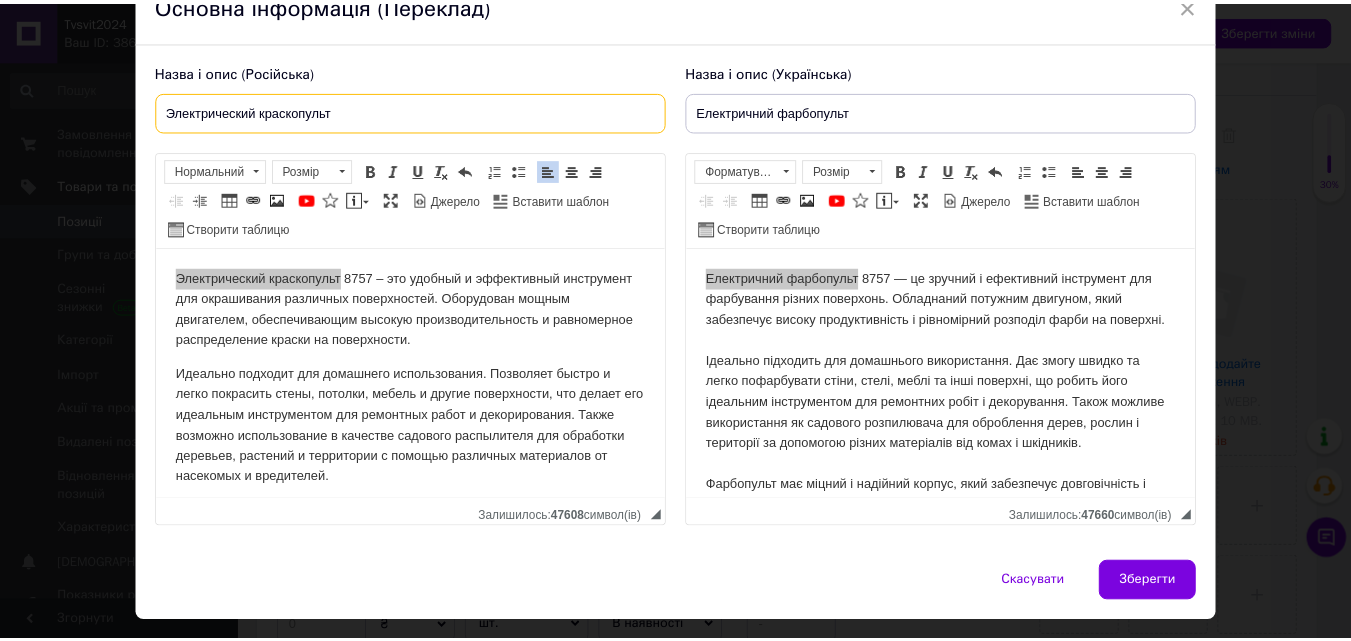 scroll, scrollTop: 151, scrollLeft: 0, axis: vertical 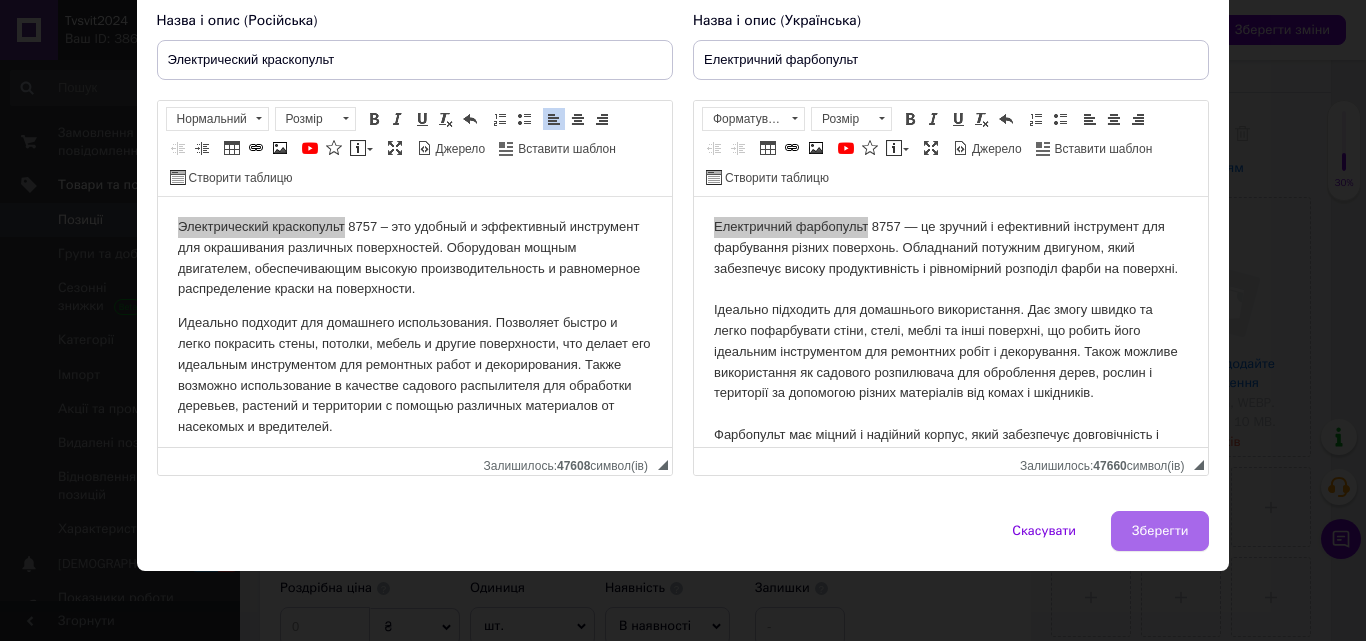 click on "Зберегти" at bounding box center (1160, 531) 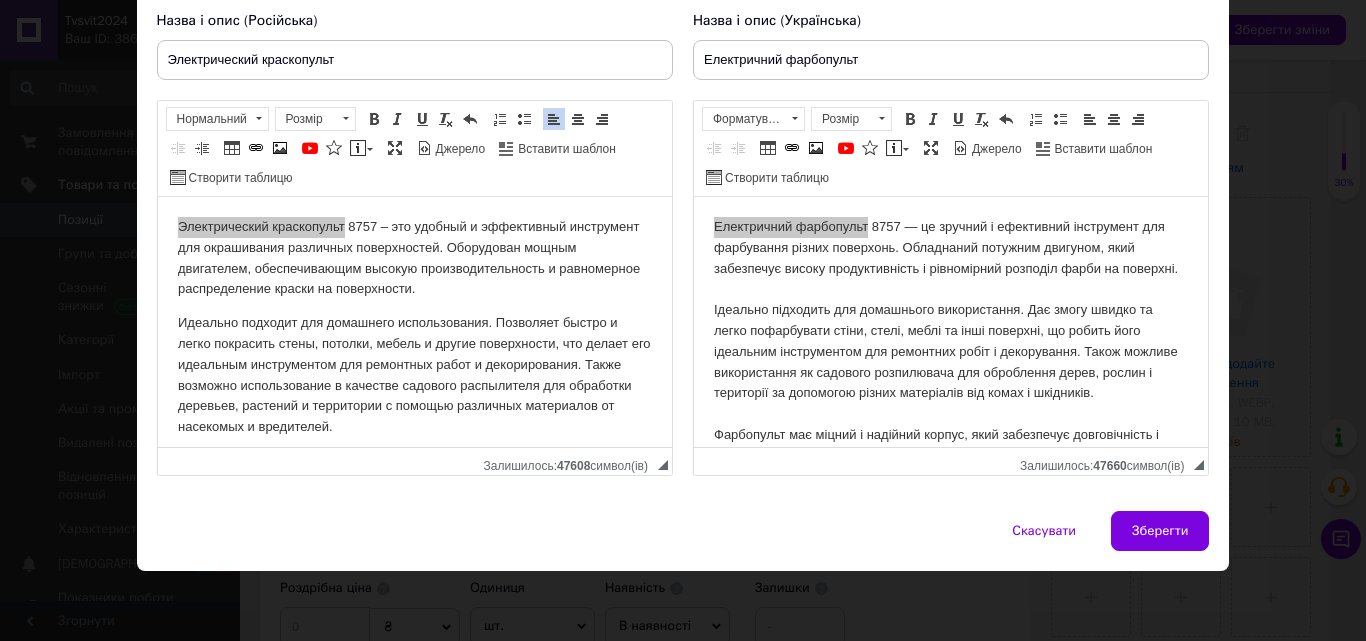 type on "Электрический краскопульт" 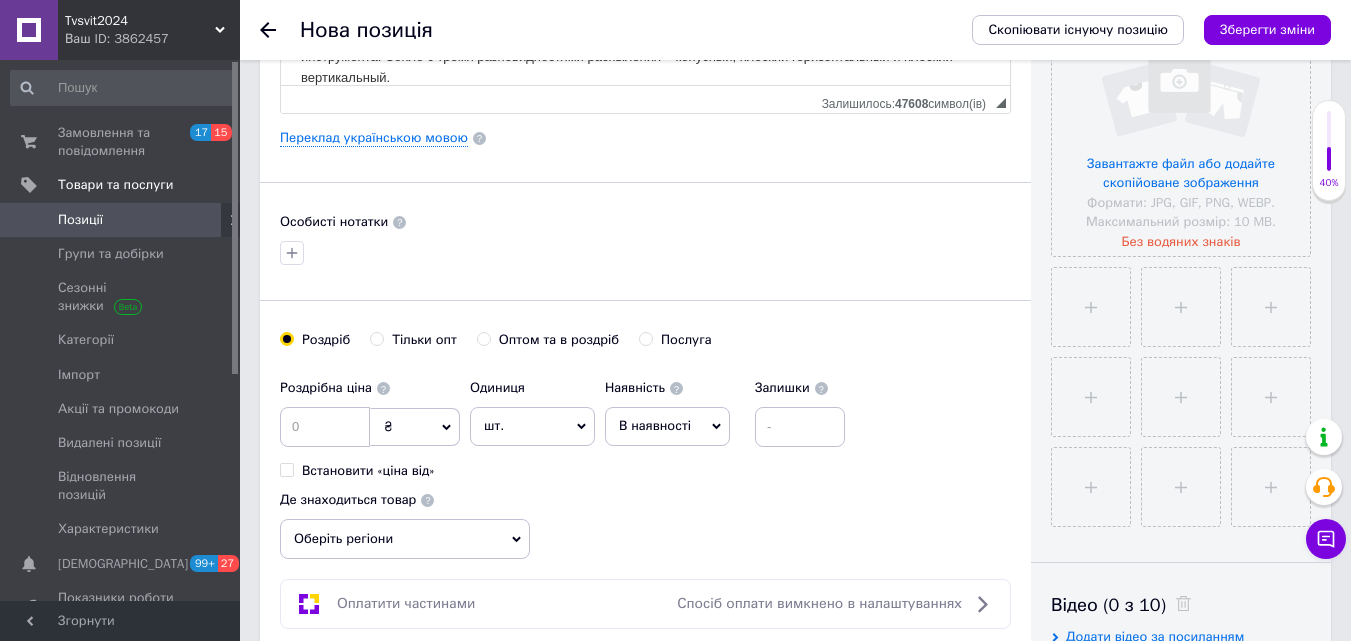 scroll, scrollTop: 0, scrollLeft: 0, axis: both 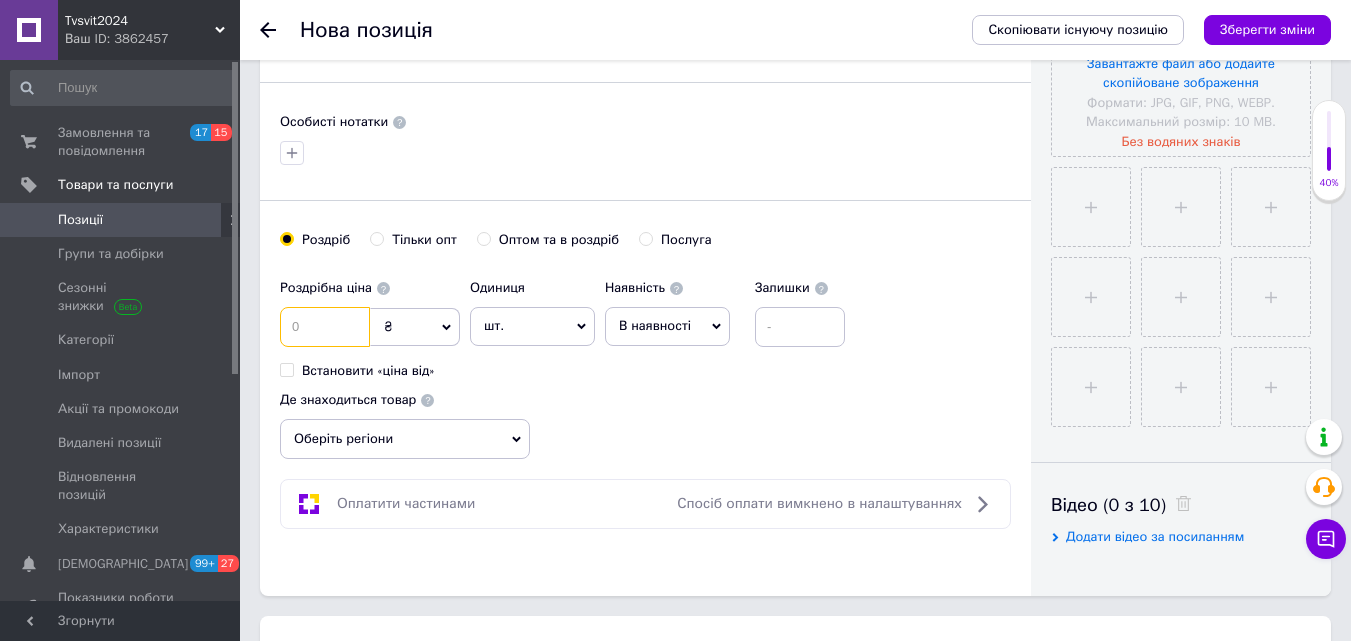 click at bounding box center (325, 327) 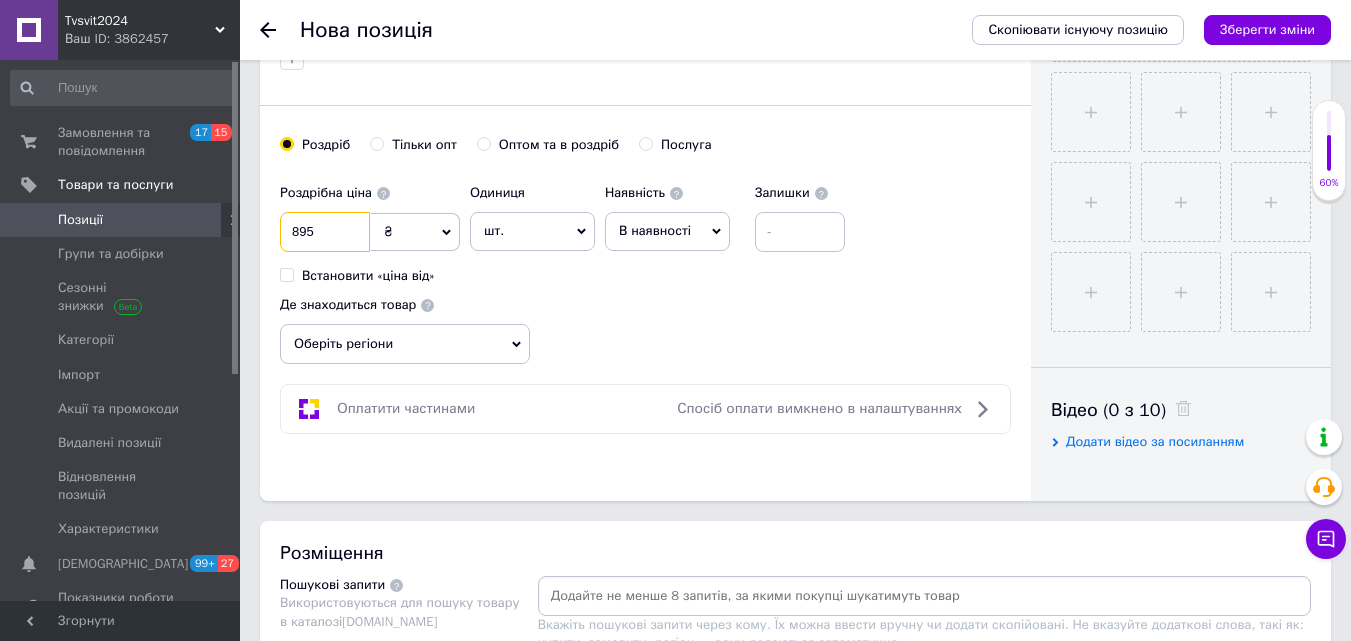 scroll, scrollTop: 800, scrollLeft: 0, axis: vertical 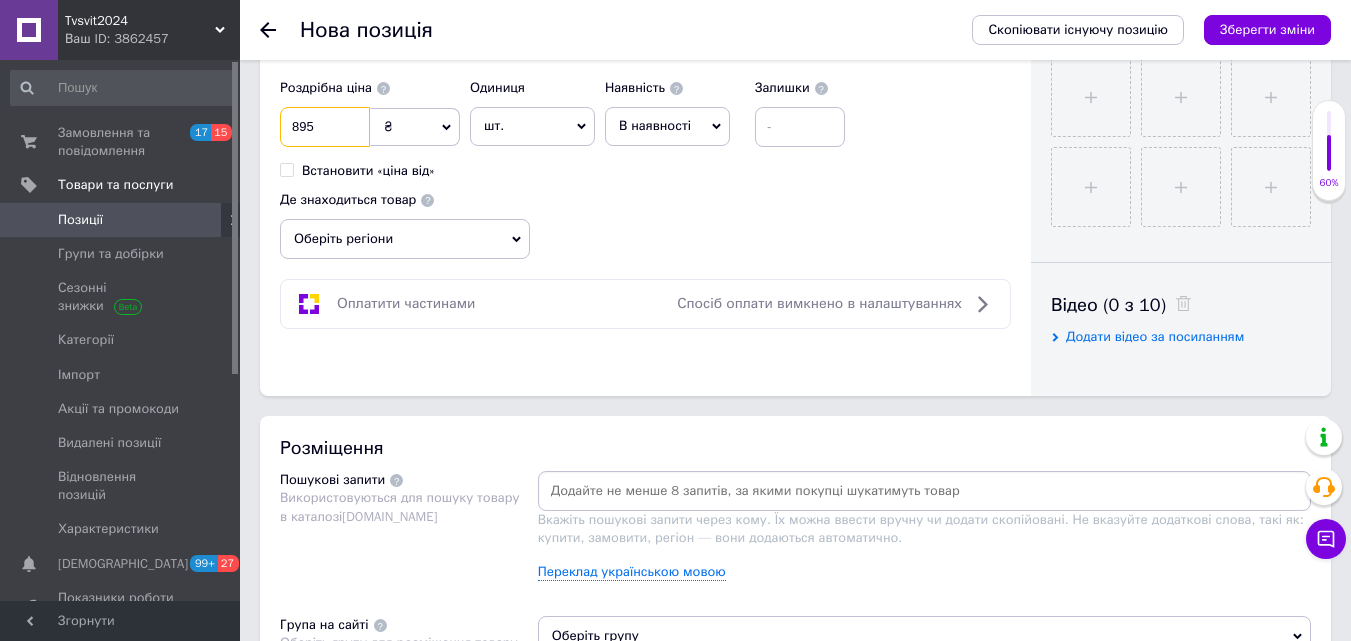 type on "895" 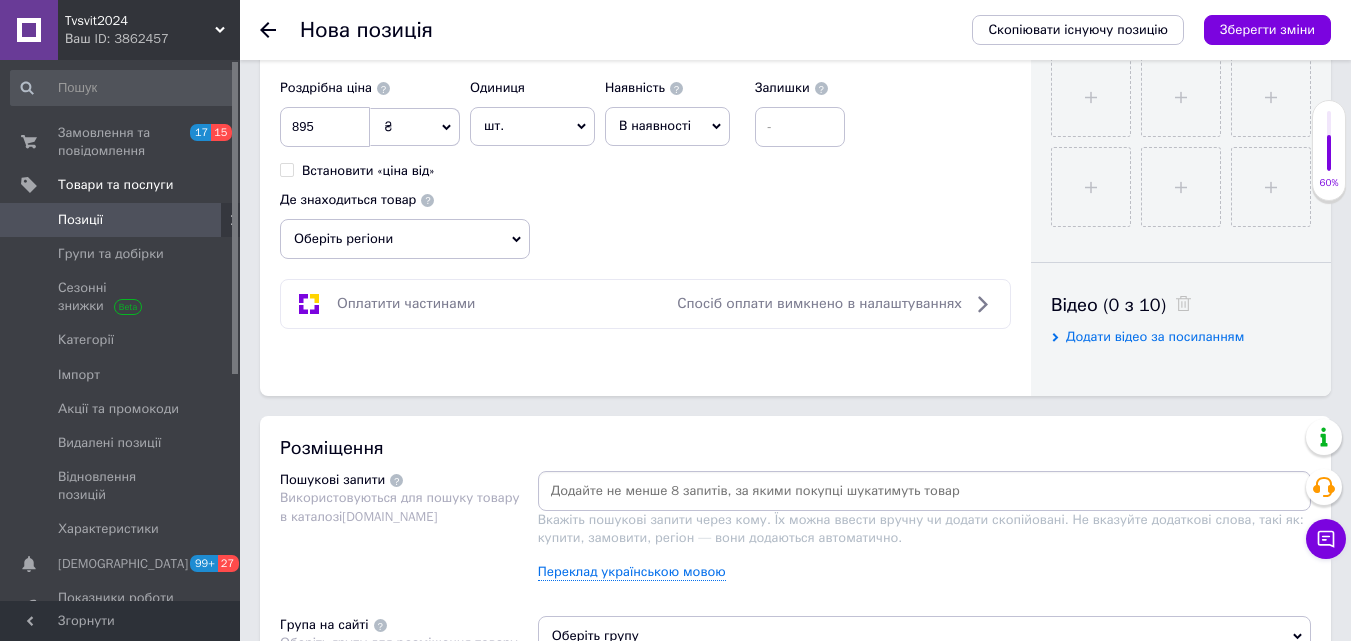 click on "Оберіть регіони" at bounding box center [405, 239] 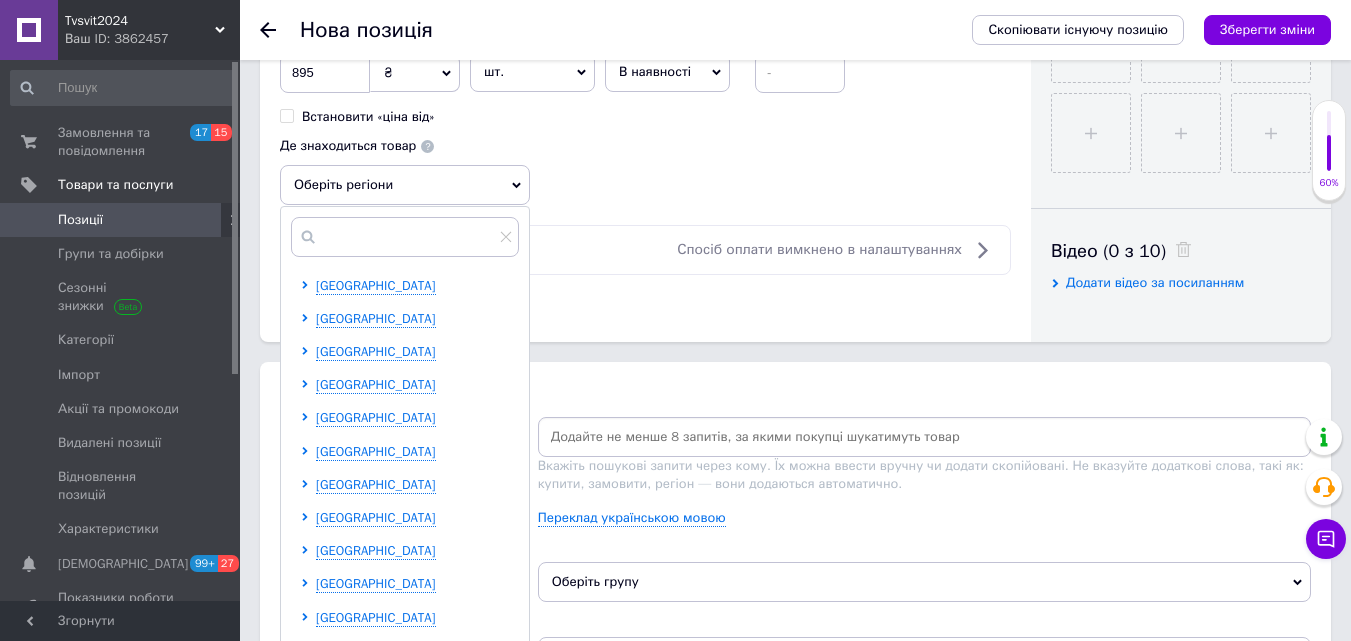 scroll, scrollTop: 900, scrollLeft: 0, axis: vertical 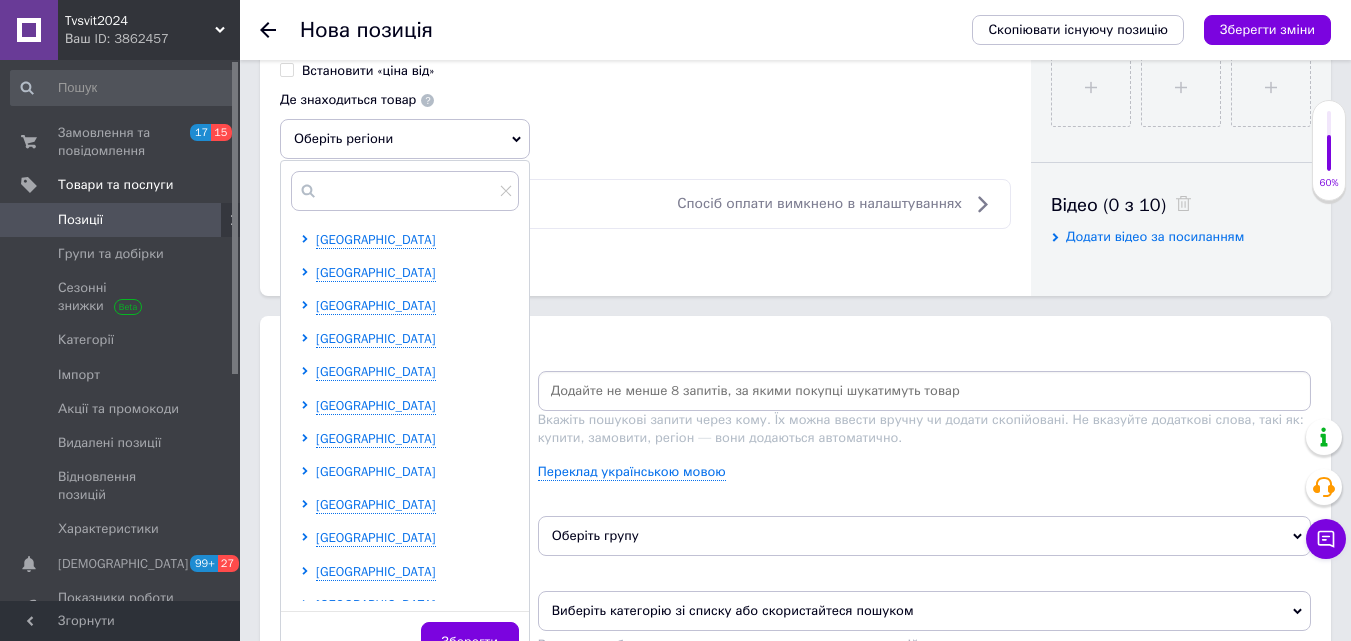 click on "[GEOGRAPHIC_DATA]" at bounding box center [376, 471] 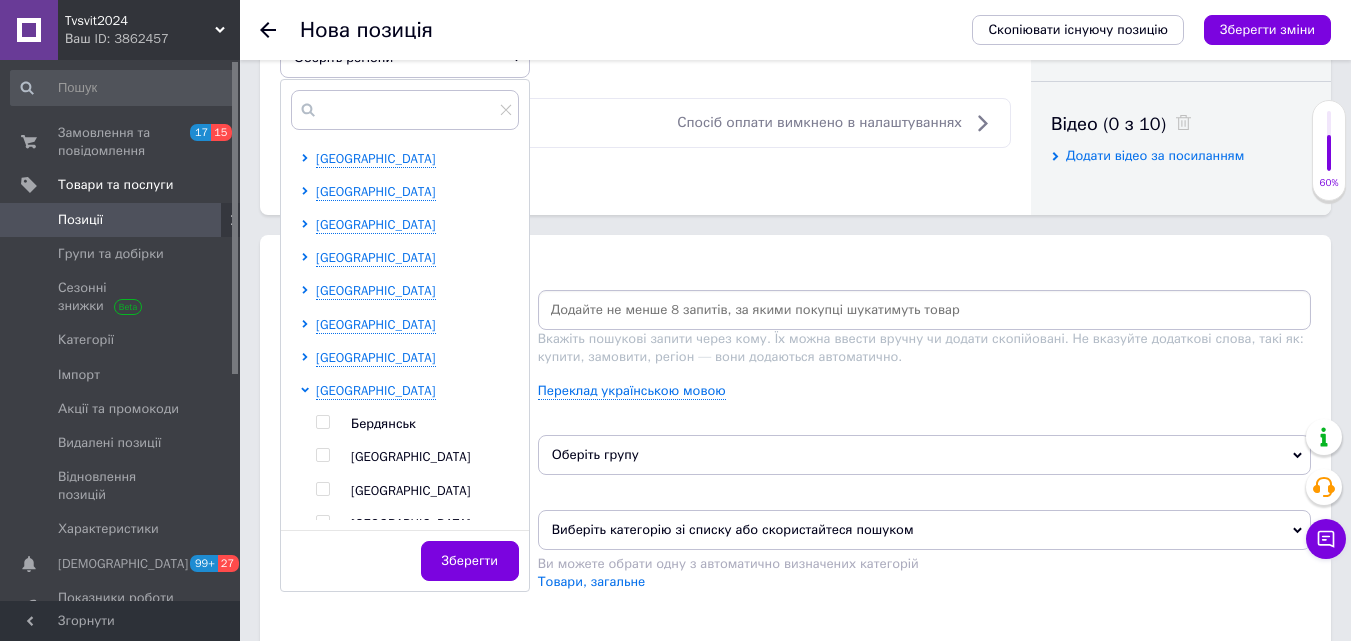 scroll, scrollTop: 1100, scrollLeft: 0, axis: vertical 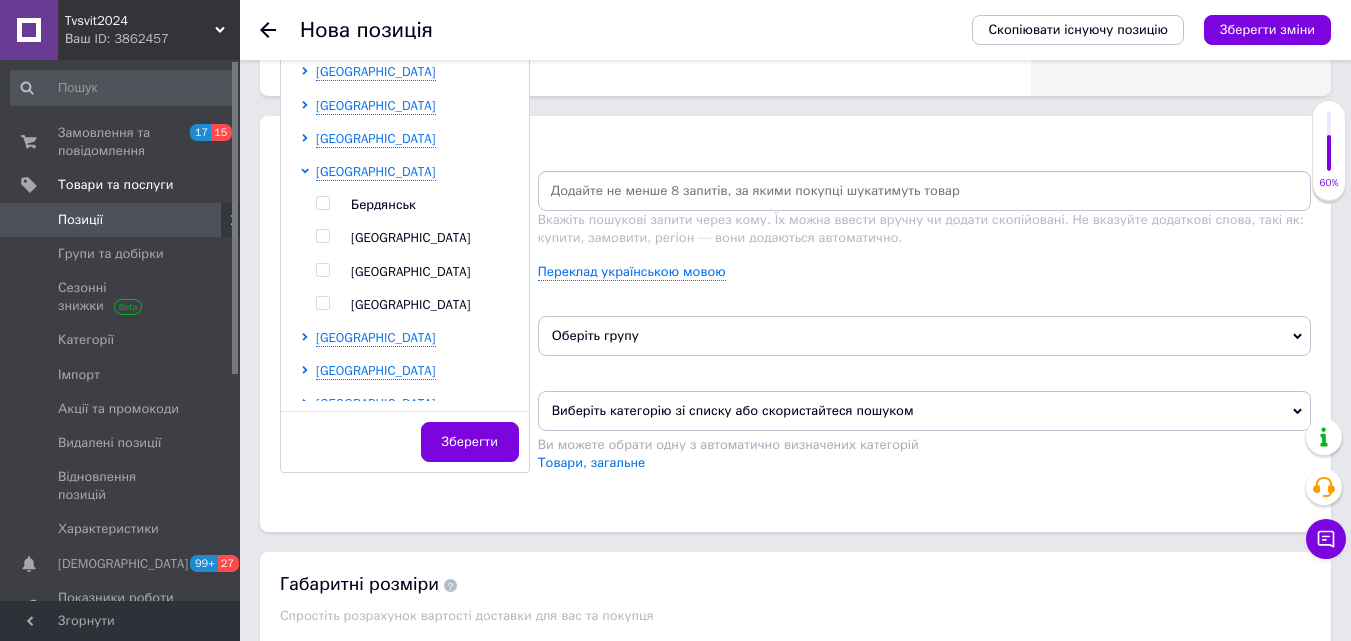 click at bounding box center [323, 270] 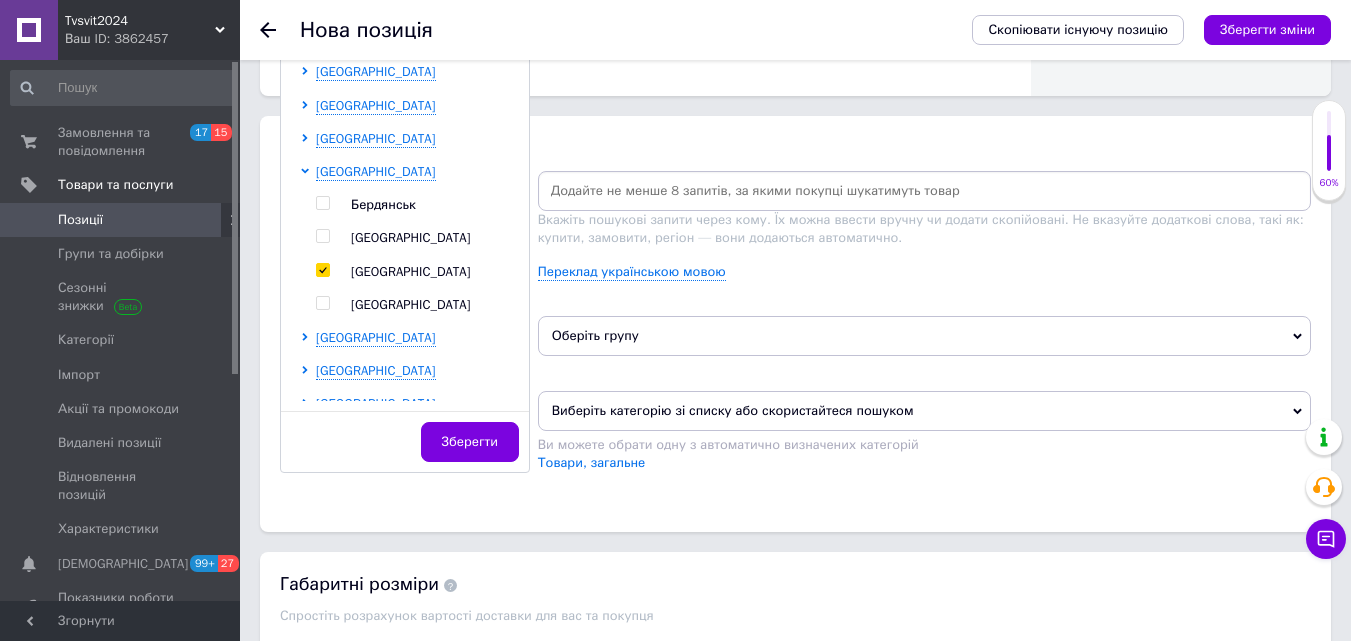 checkbox on "true" 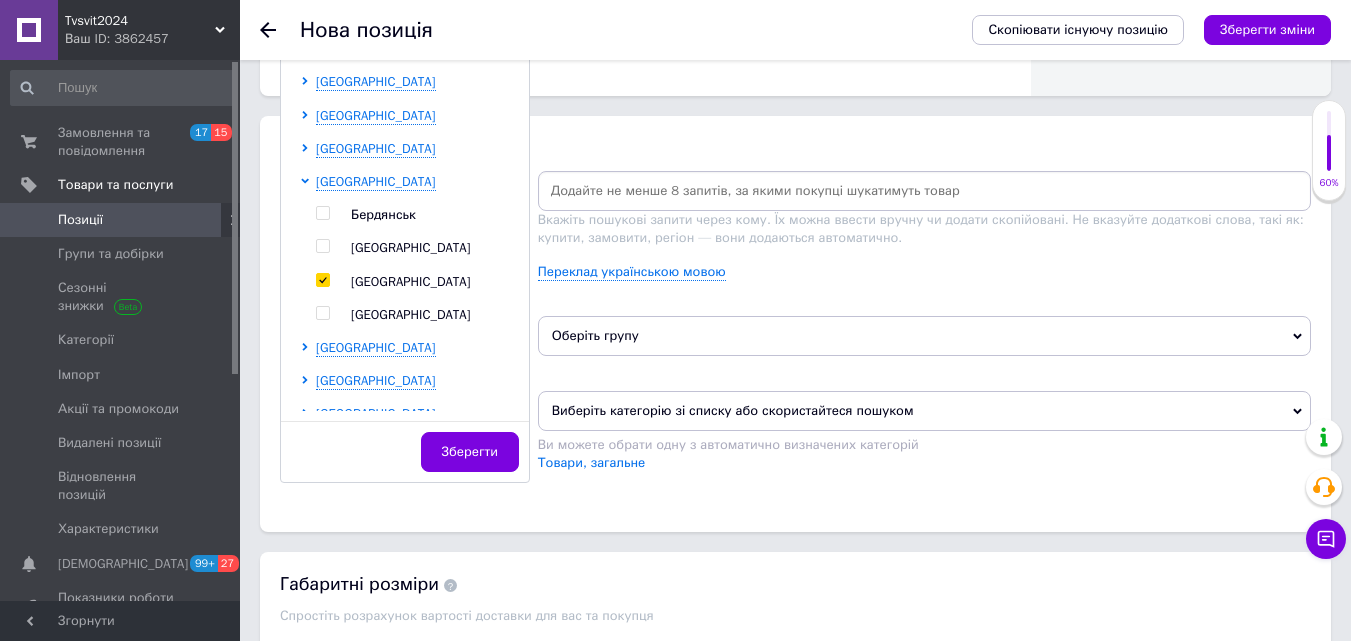 scroll, scrollTop: 1110, scrollLeft: 0, axis: vertical 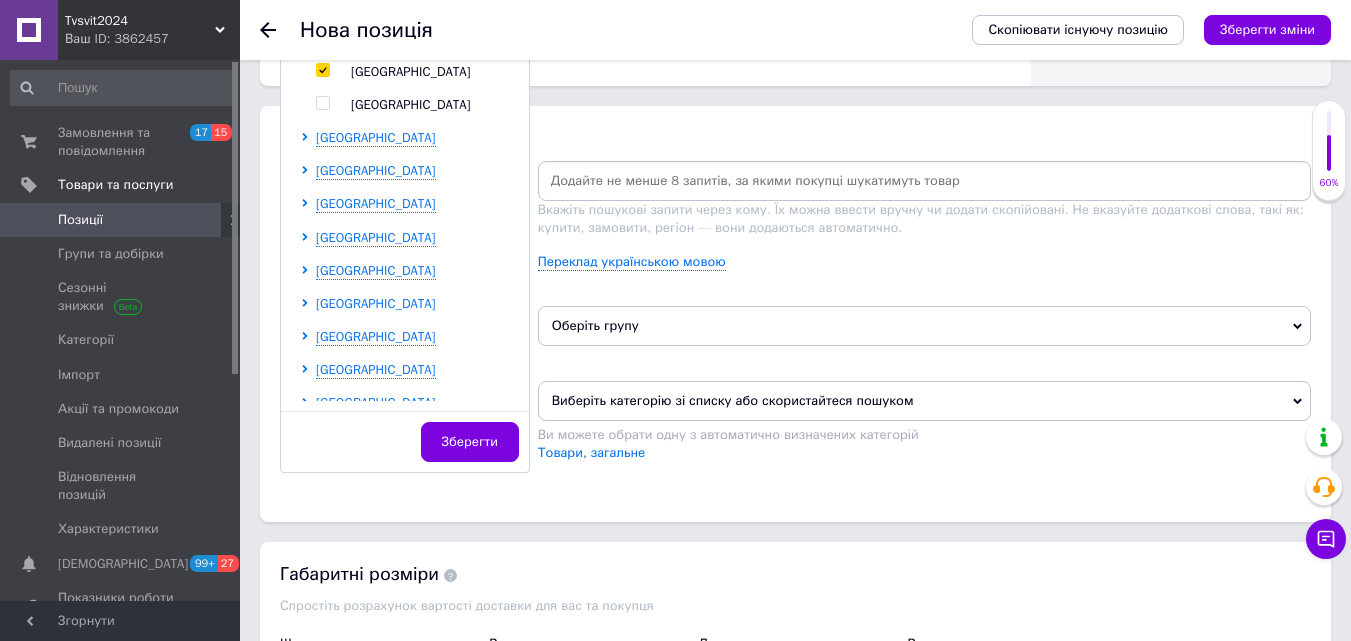 click on "[GEOGRAPHIC_DATA]" at bounding box center (376, 303) 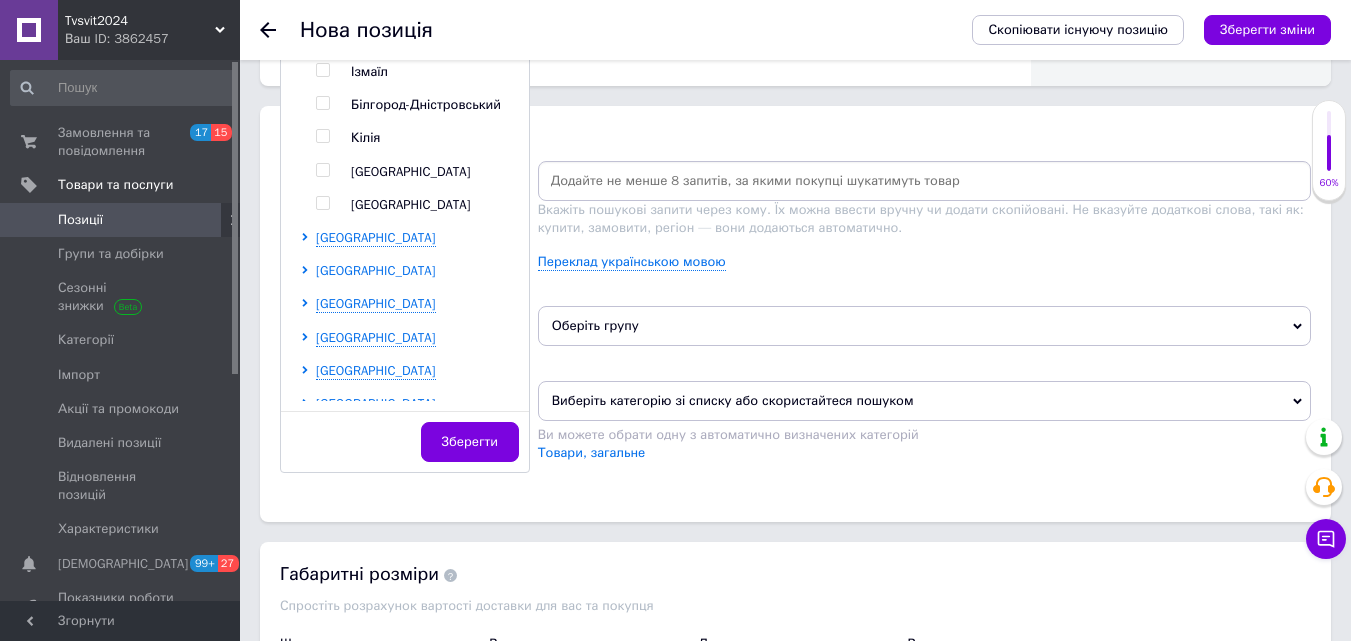 scroll, scrollTop: 600, scrollLeft: 0, axis: vertical 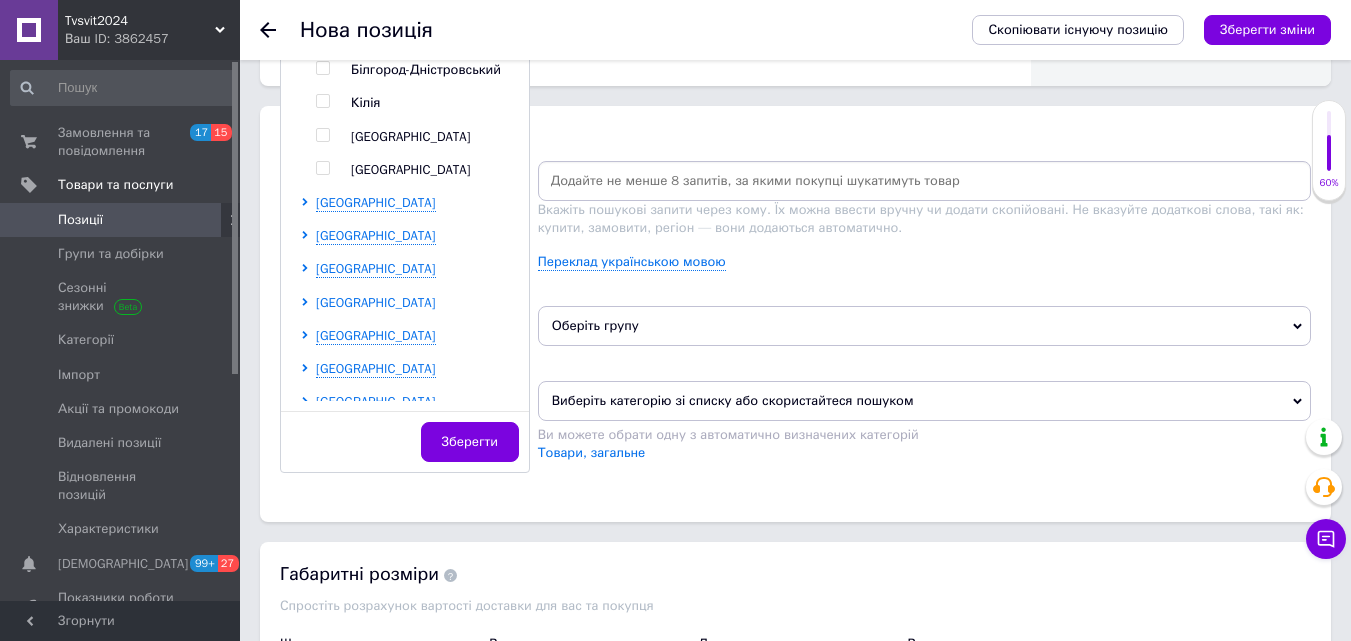 click on "[GEOGRAPHIC_DATA]" at bounding box center [376, 302] 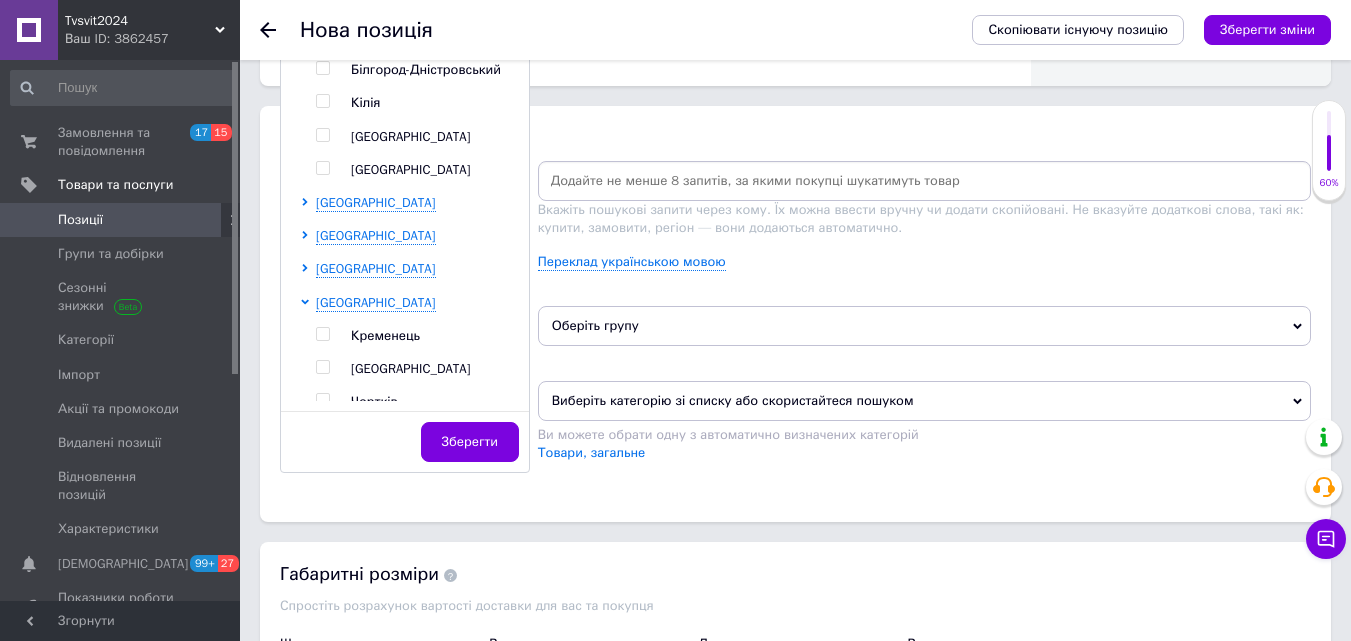 scroll, scrollTop: 700, scrollLeft: 0, axis: vertical 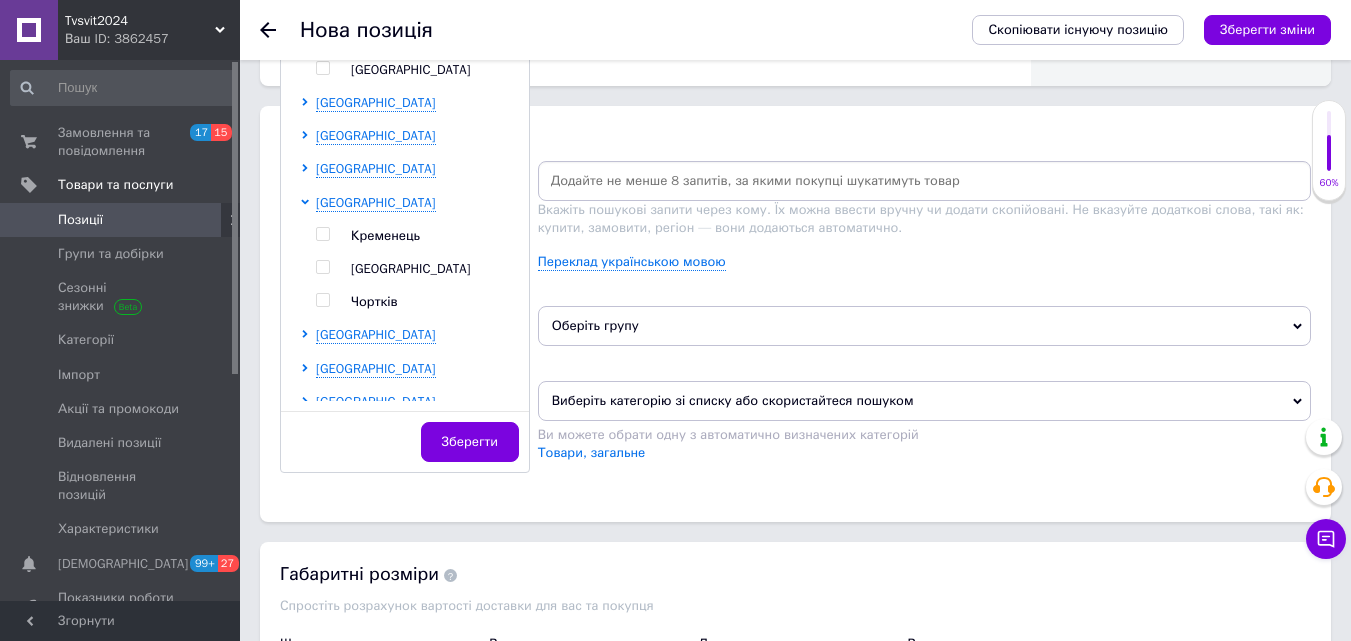 click at bounding box center [322, 267] 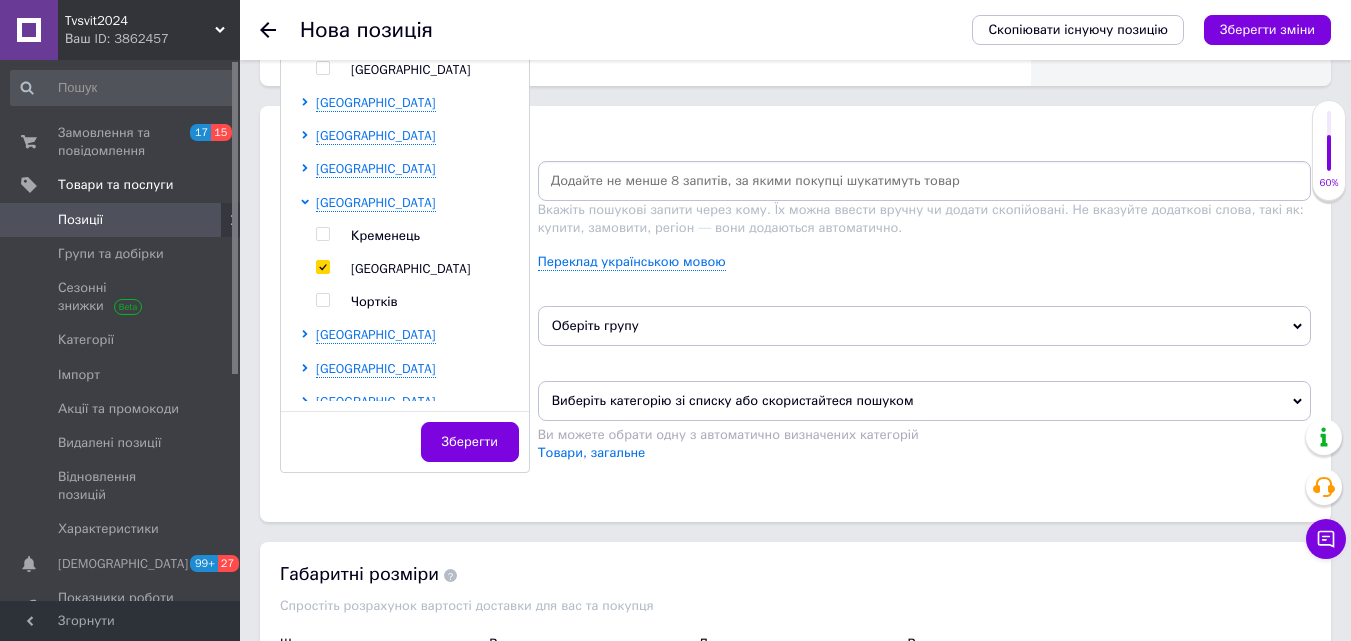 checkbox on "true" 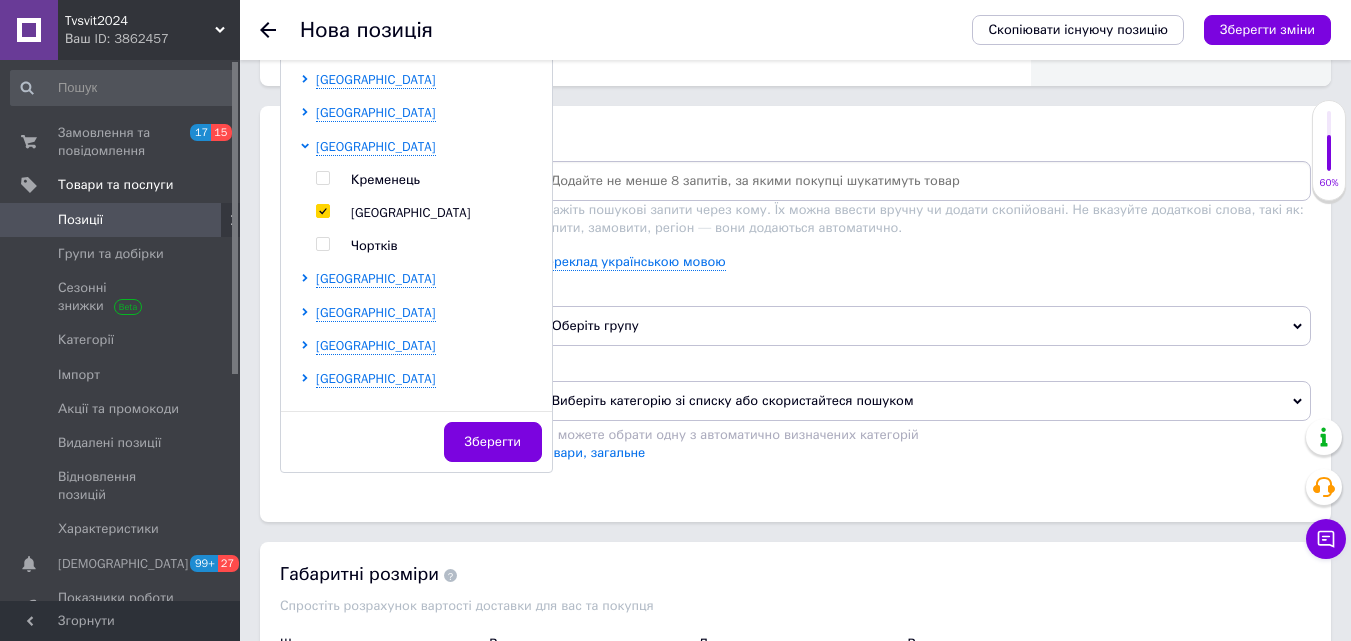 scroll, scrollTop: 809, scrollLeft: 0, axis: vertical 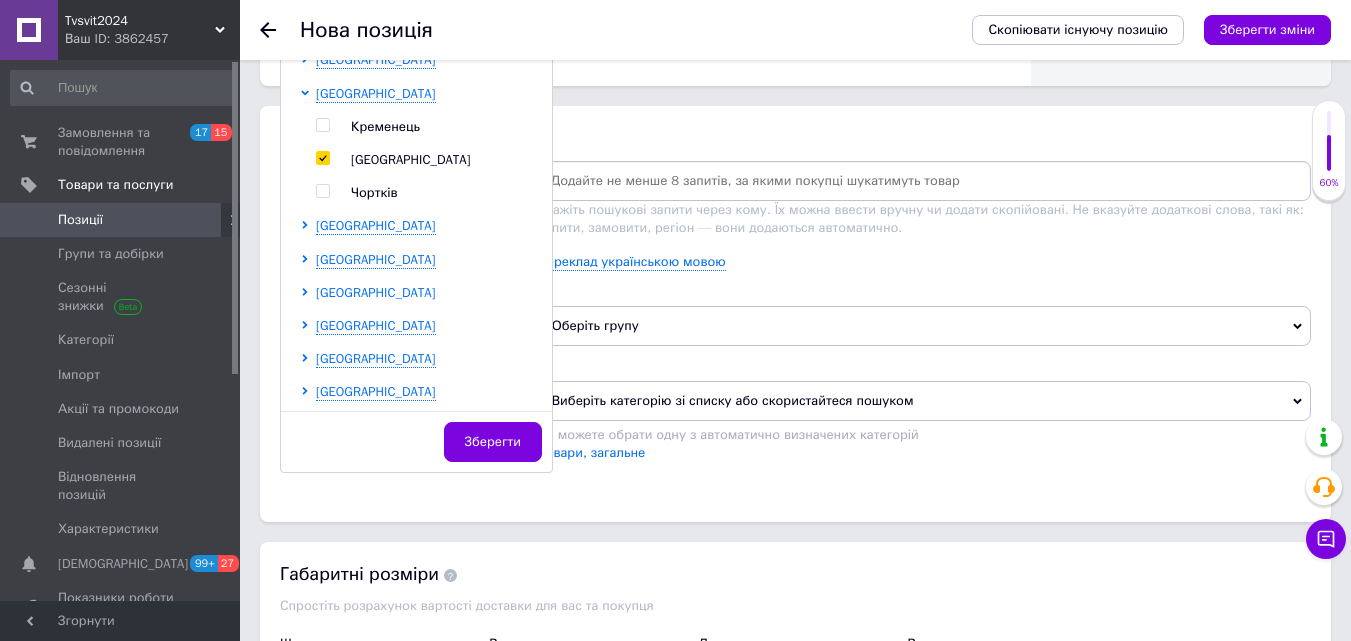 click on "[GEOGRAPHIC_DATA]" at bounding box center [376, 292] 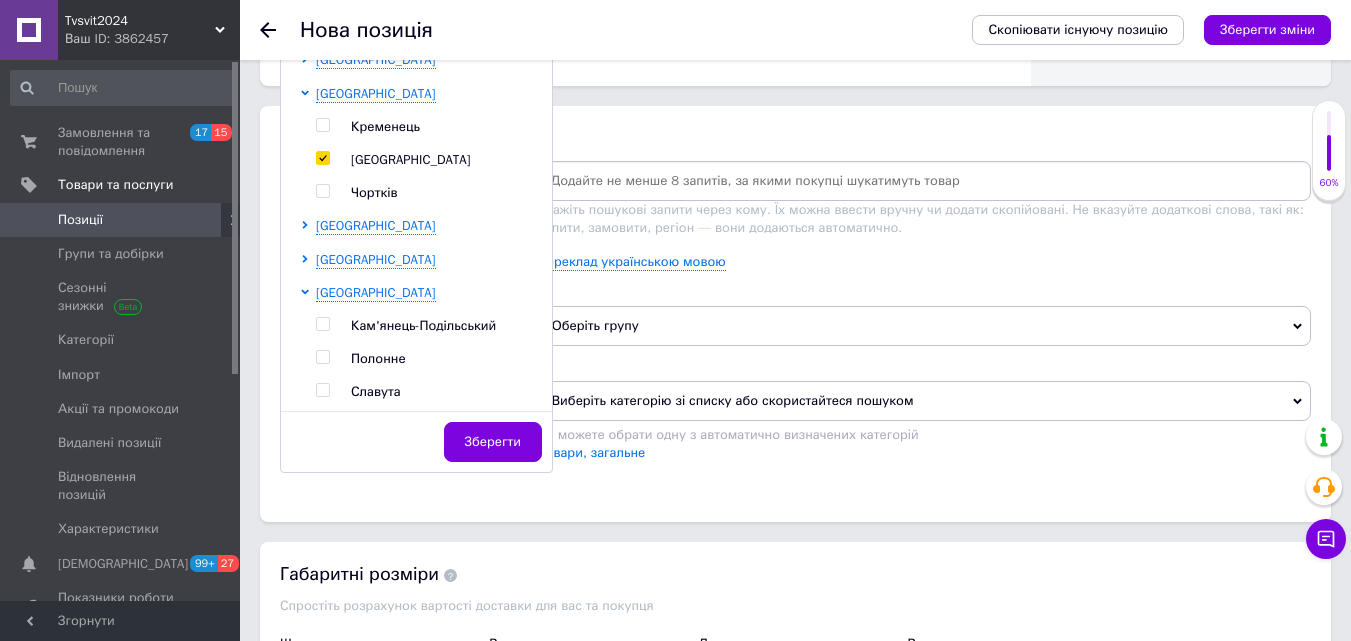 scroll, scrollTop: 909, scrollLeft: 0, axis: vertical 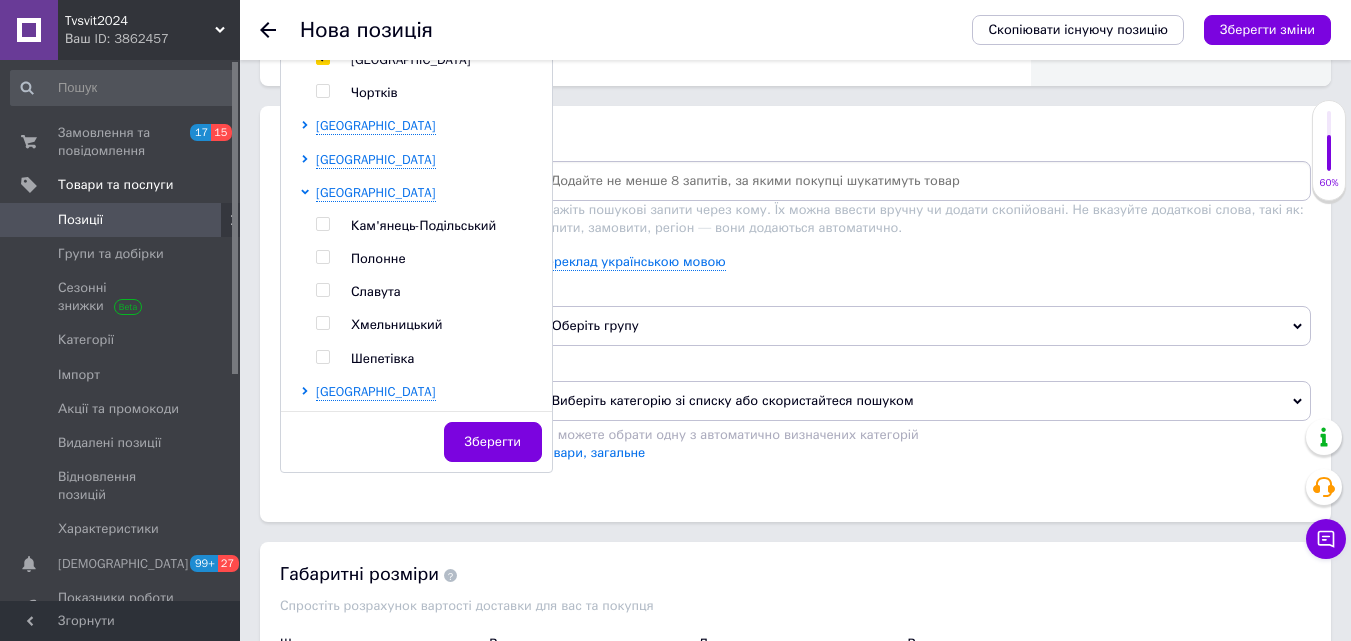 click at bounding box center (322, 323) 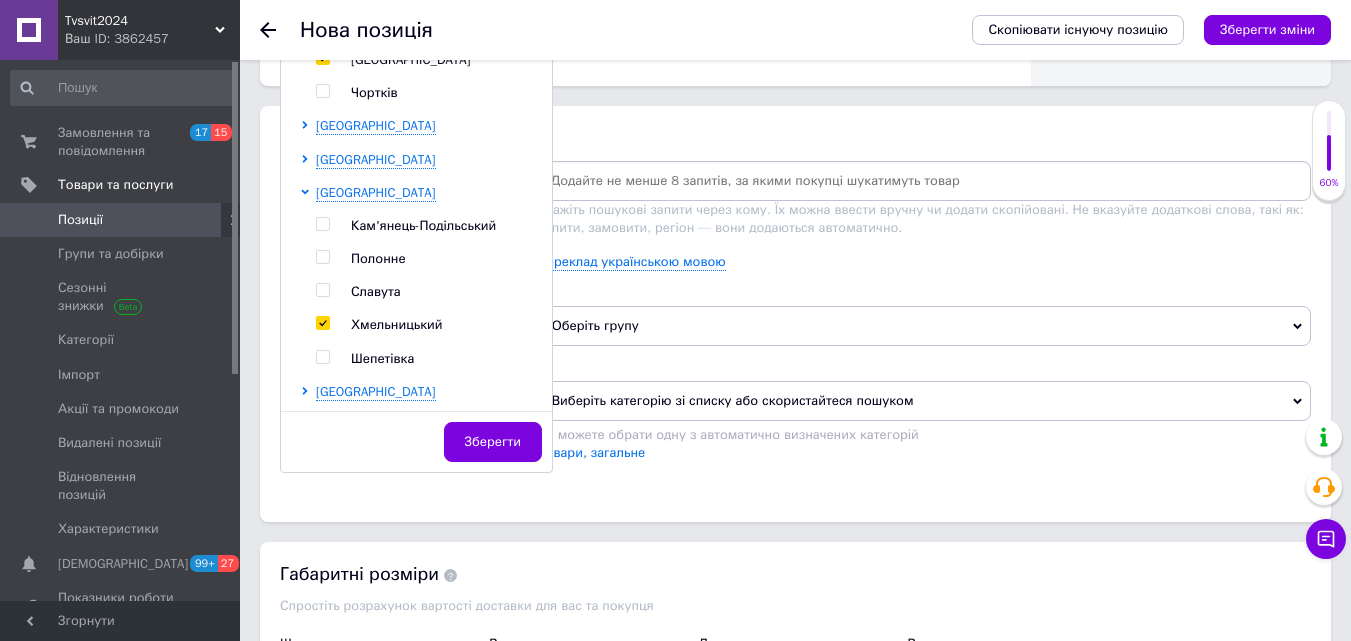 checkbox on "true" 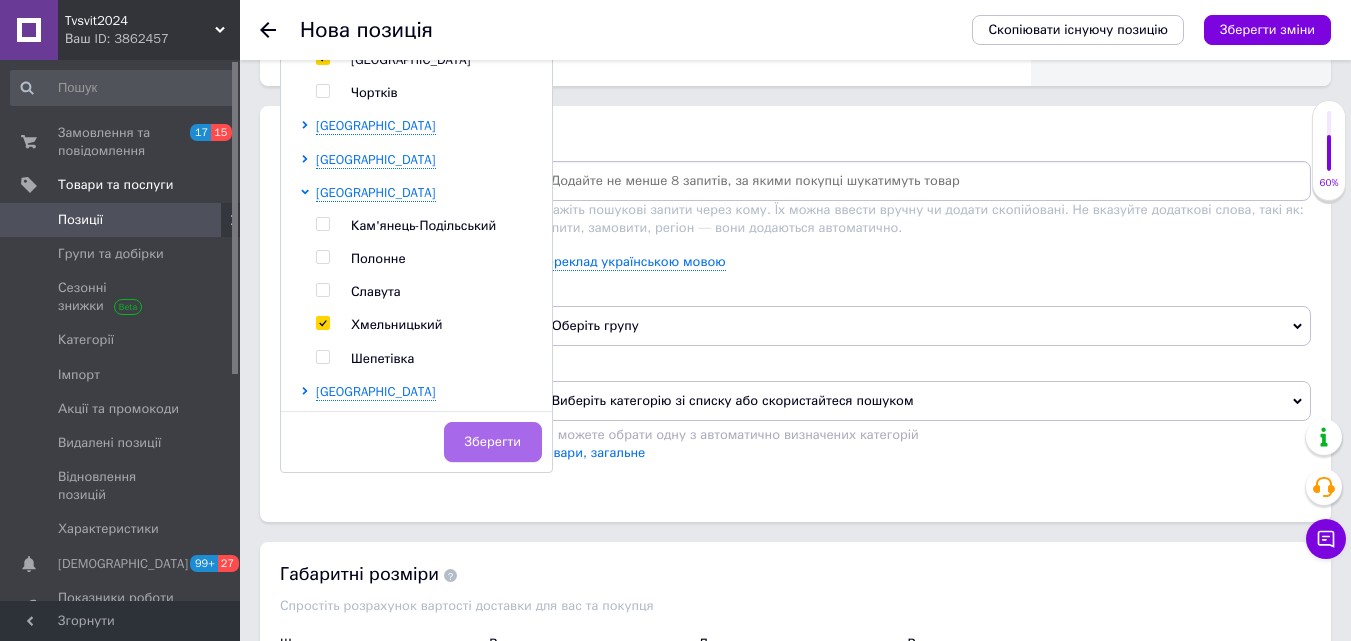 scroll, scrollTop: 1113, scrollLeft: 0, axis: vertical 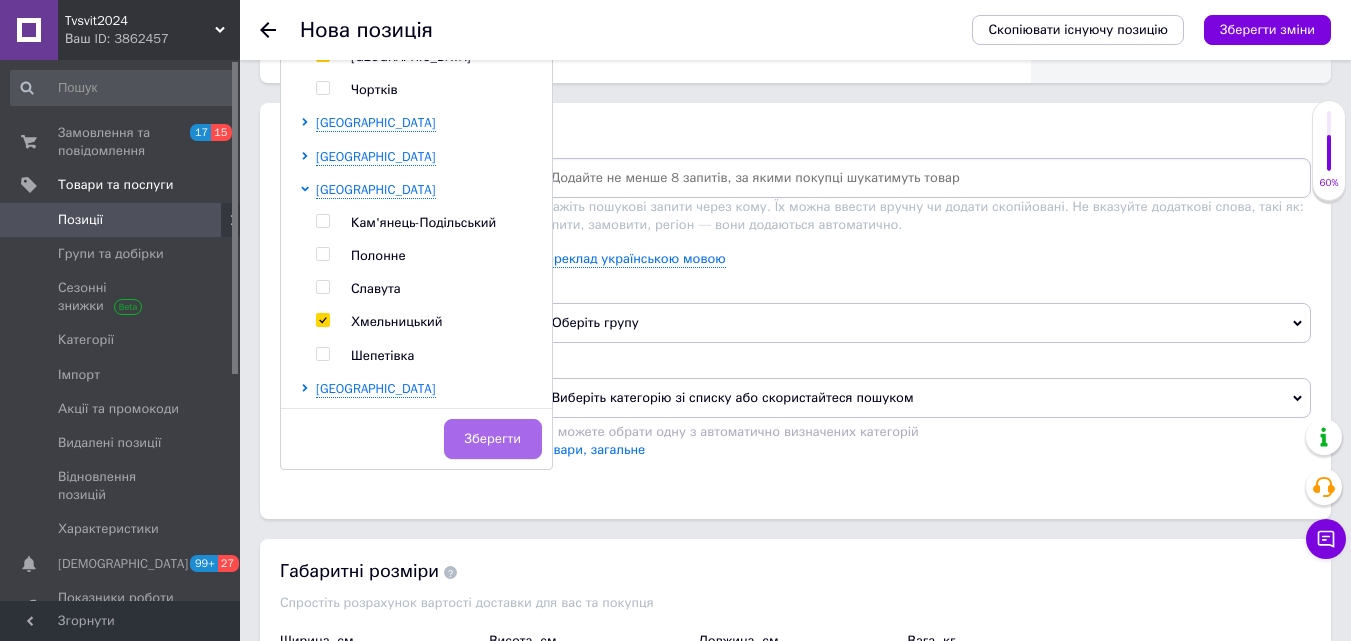 click on "Зберегти" at bounding box center [493, 439] 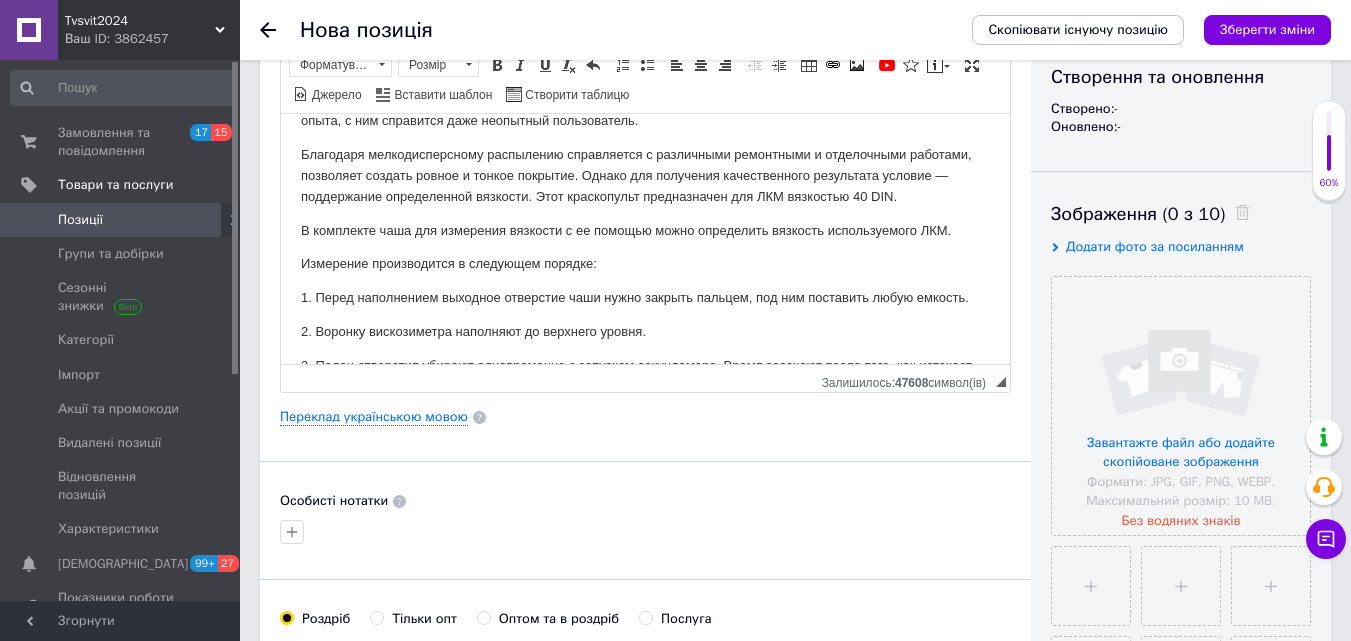 scroll, scrollTop: 213, scrollLeft: 0, axis: vertical 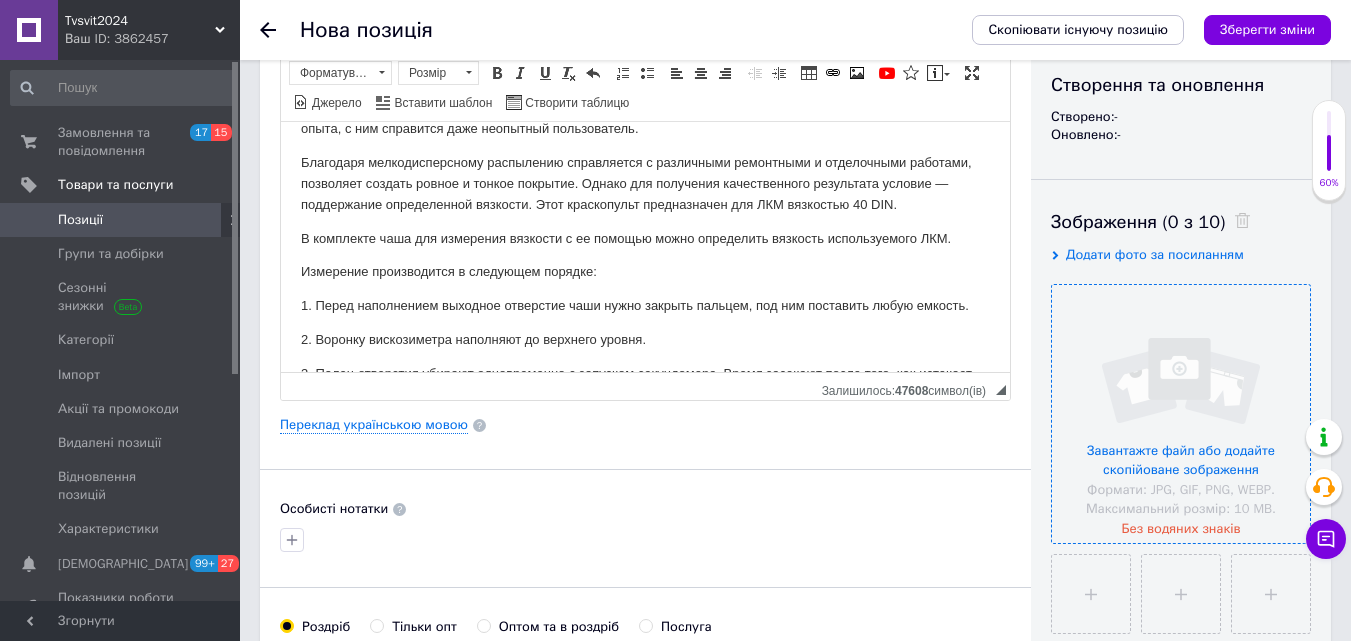 click at bounding box center (1181, 414) 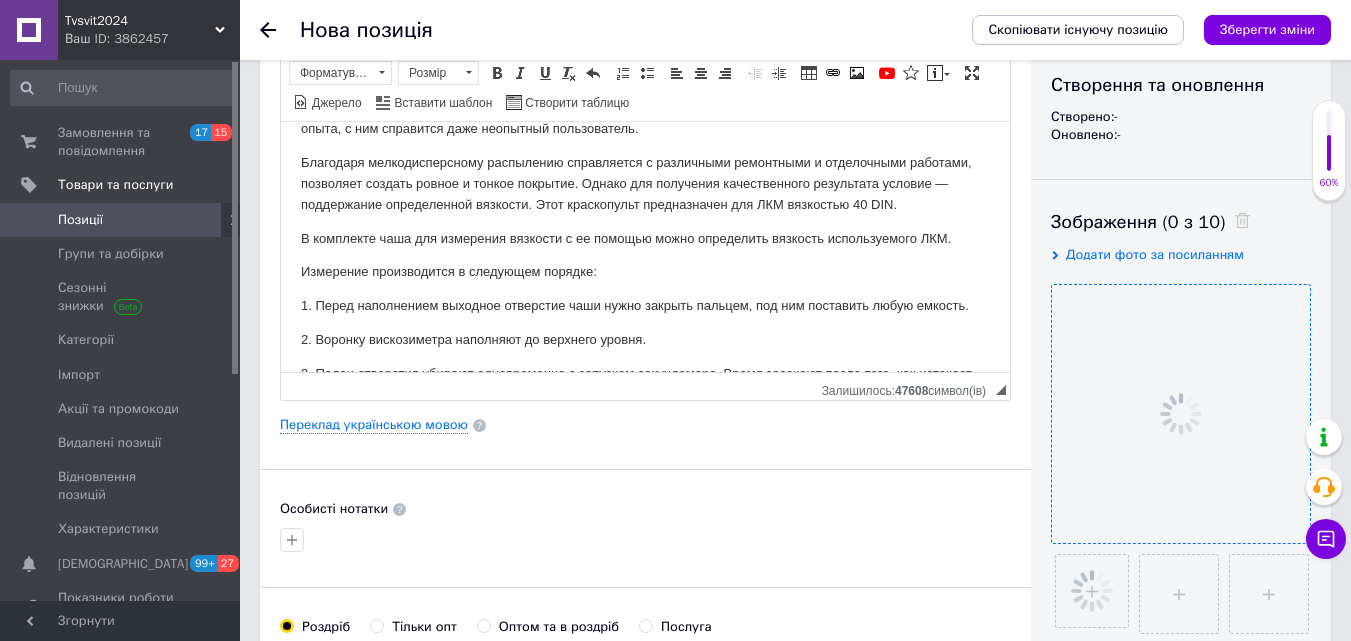 scroll, scrollTop: 613, scrollLeft: 0, axis: vertical 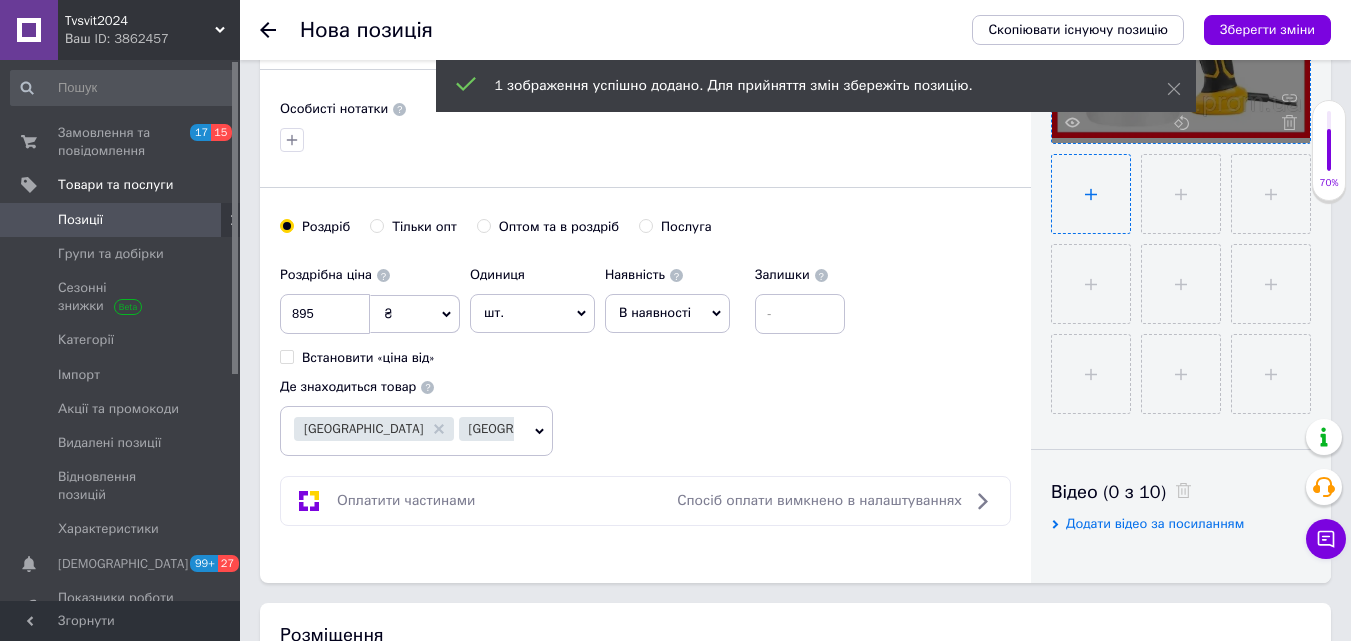 click at bounding box center (1181, 194) 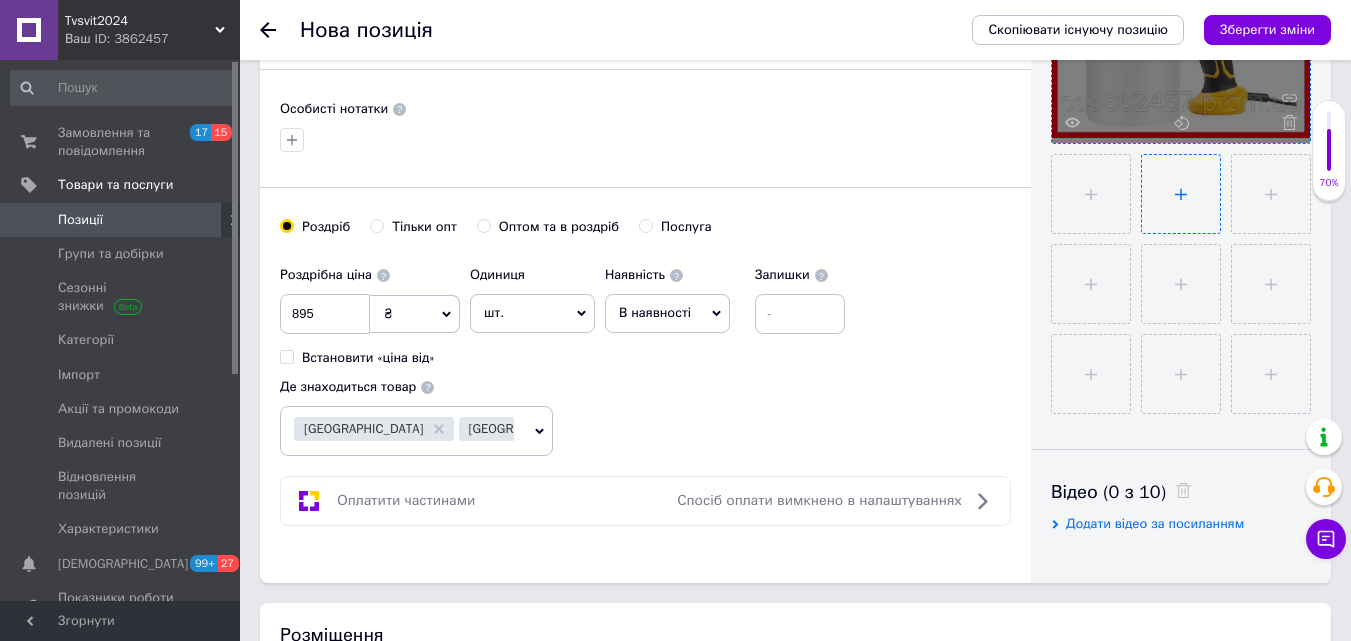 type on "C:\fakepath\image (2).webp" 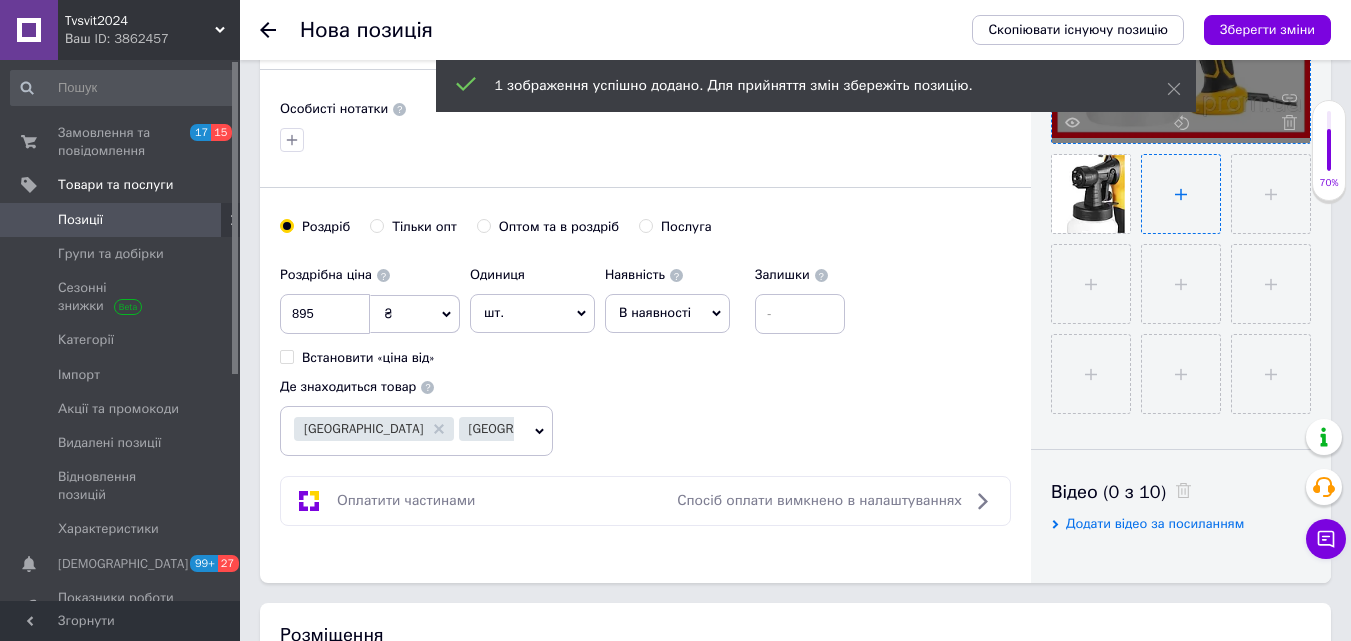 click at bounding box center [1181, 194] 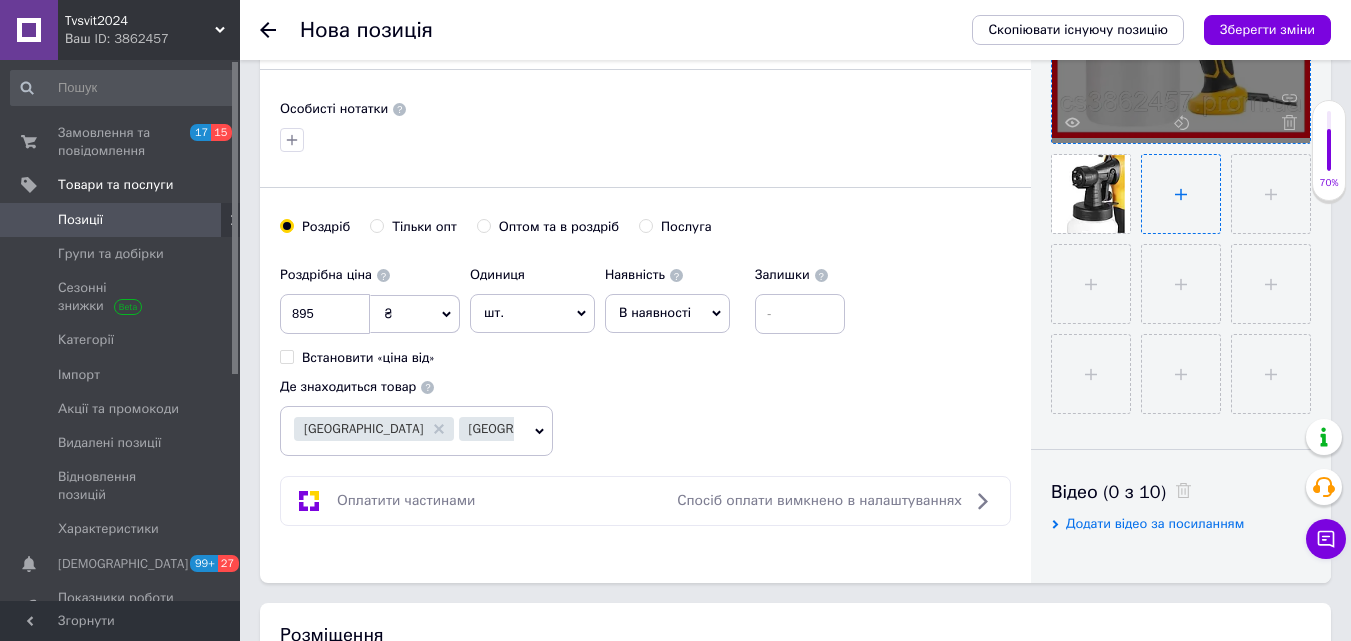 type on "C:\fakepath\image (1).webp" 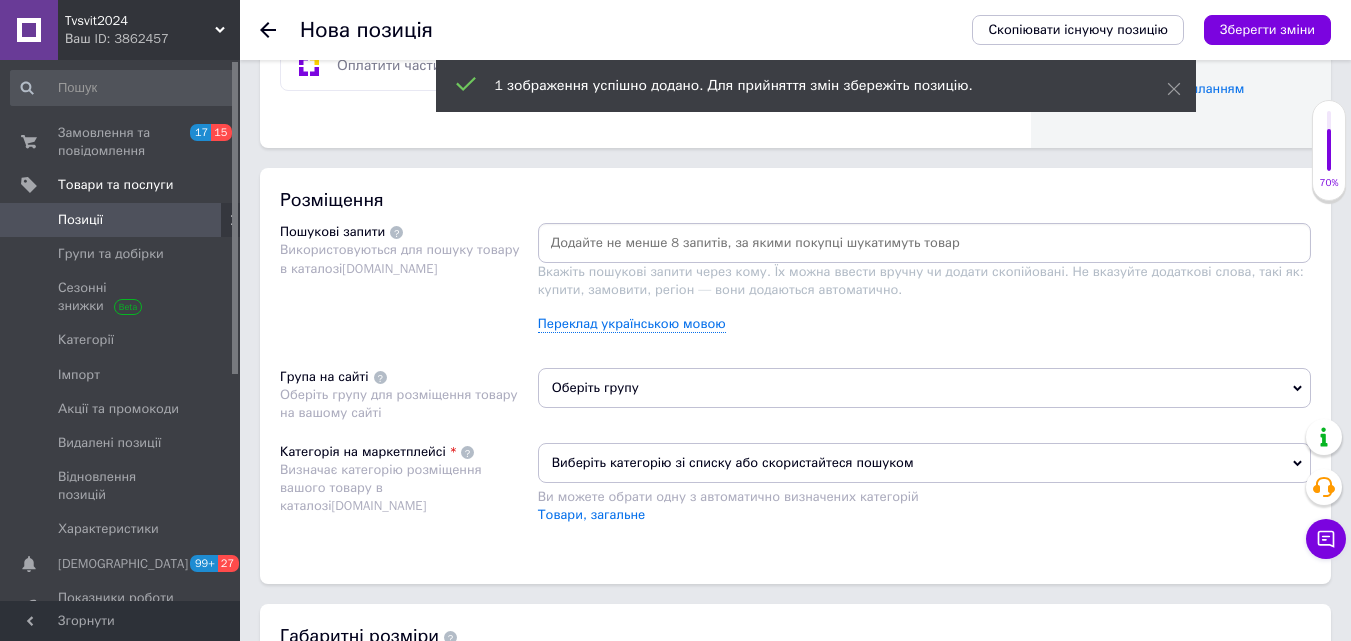 scroll, scrollTop: 1013, scrollLeft: 0, axis: vertical 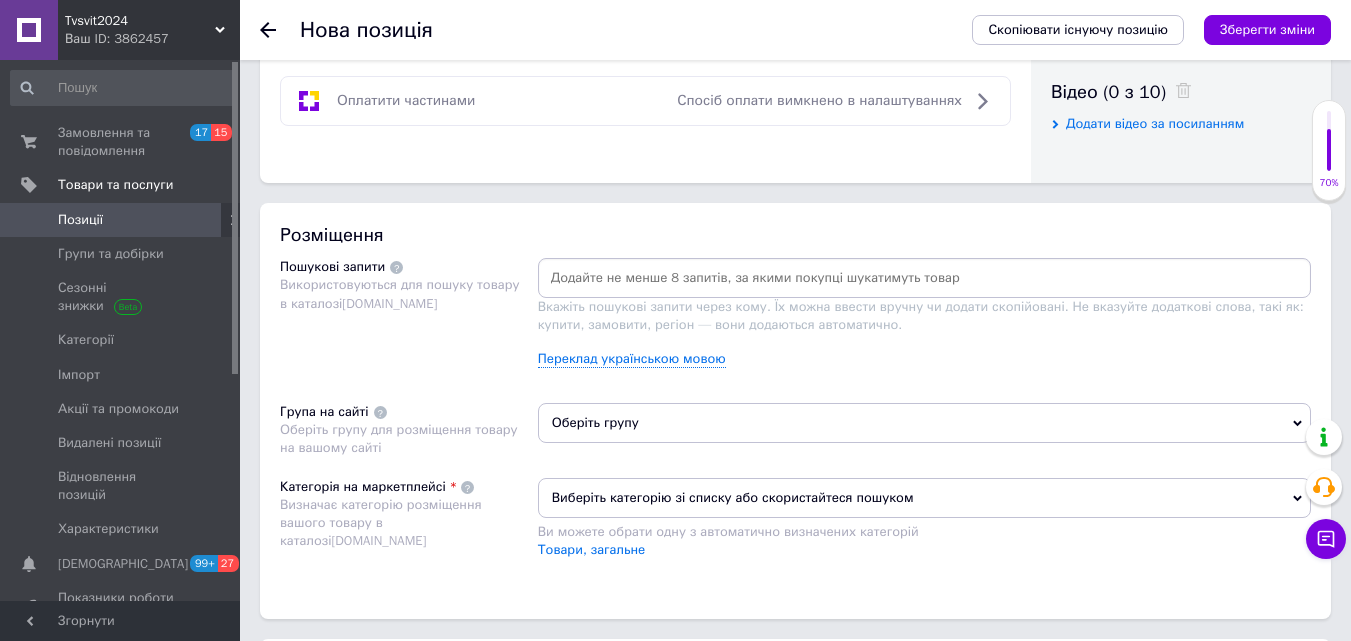 click at bounding box center [924, 278] 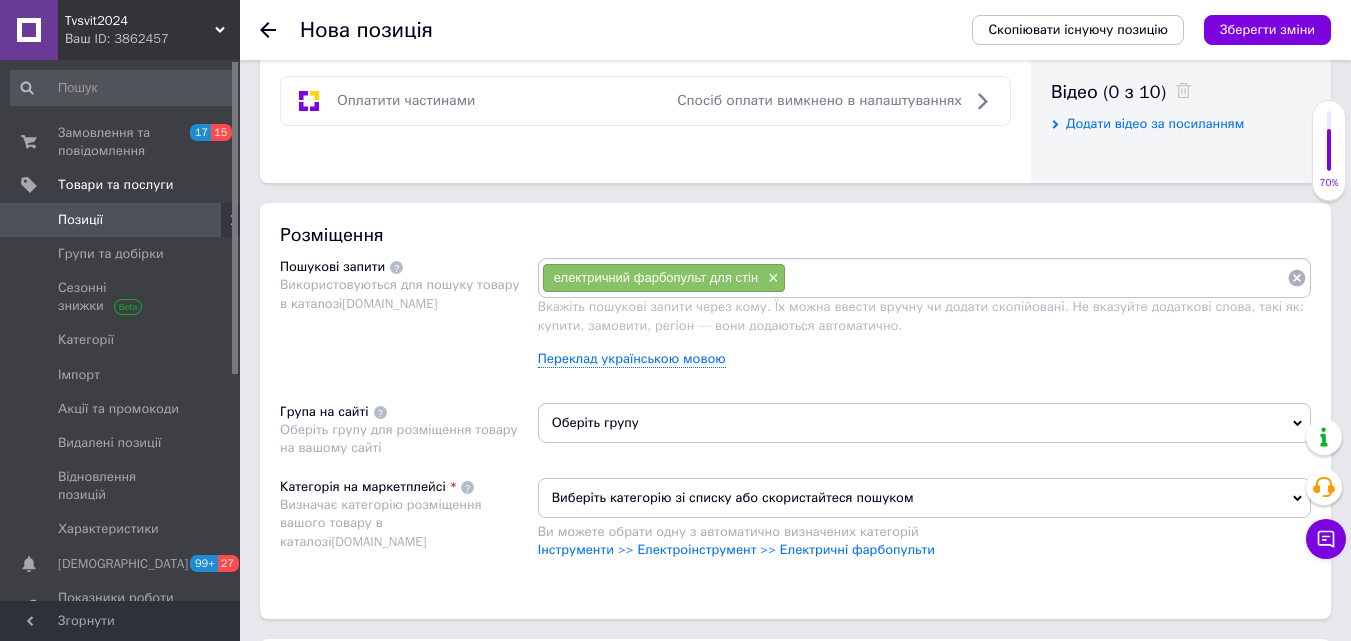 paste on "фарбопульт для водоемульсійної фарби" 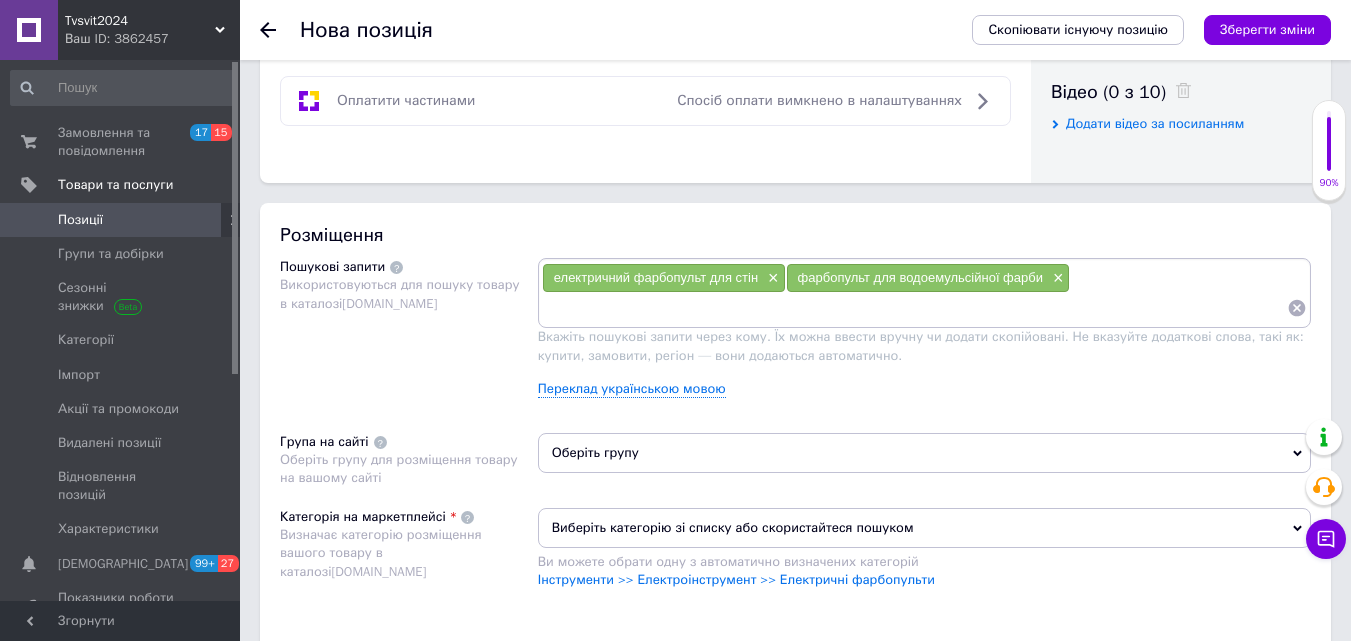 paste on "електричний краскопульт побутовий" 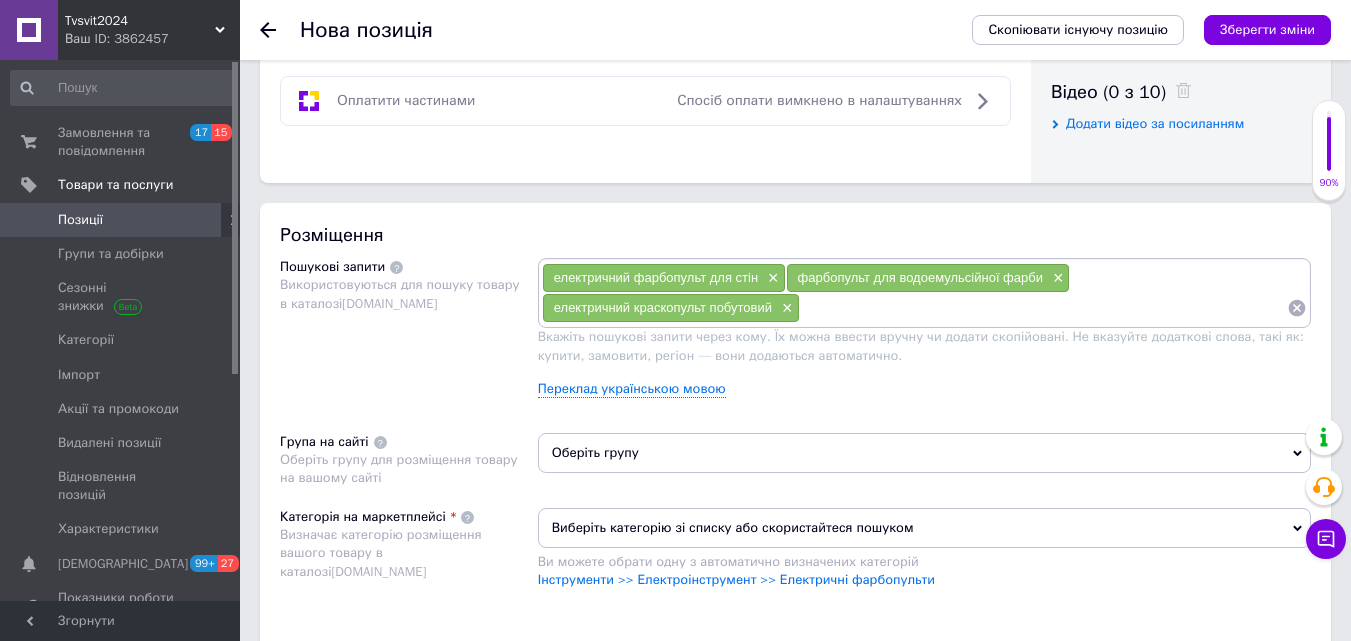 paste on "фарбопульт для внутрішніх робіт" 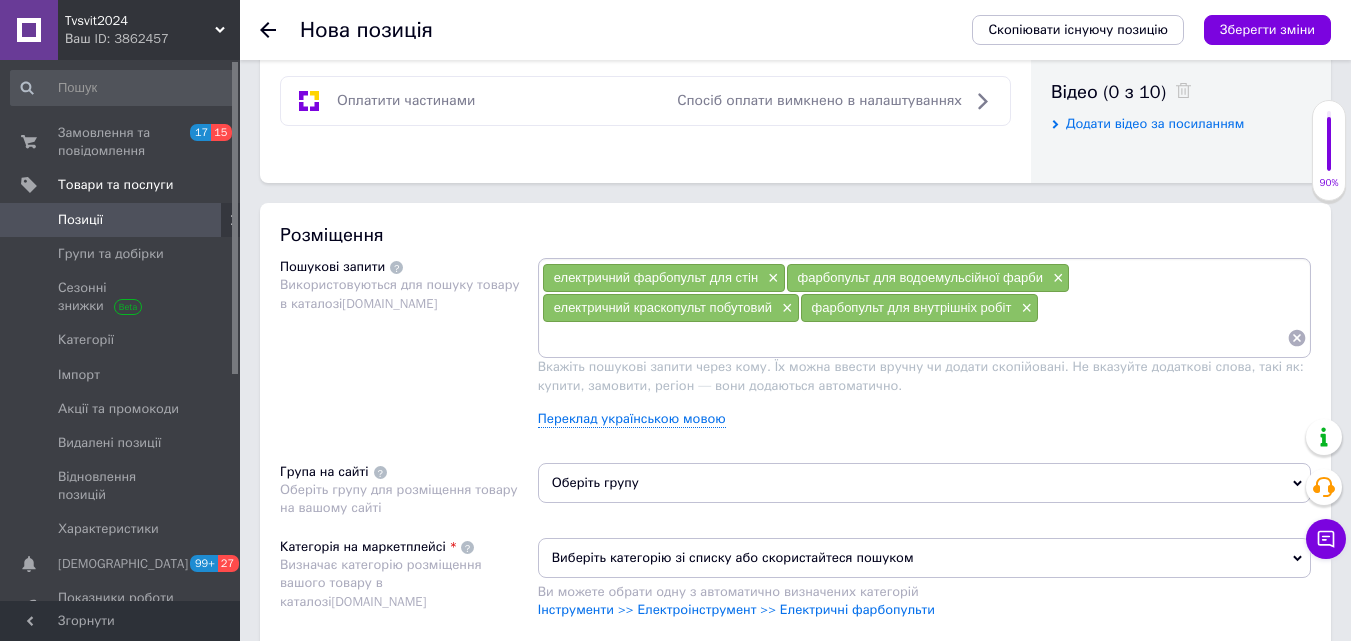 paste on "електричний фарбопульт для дому" 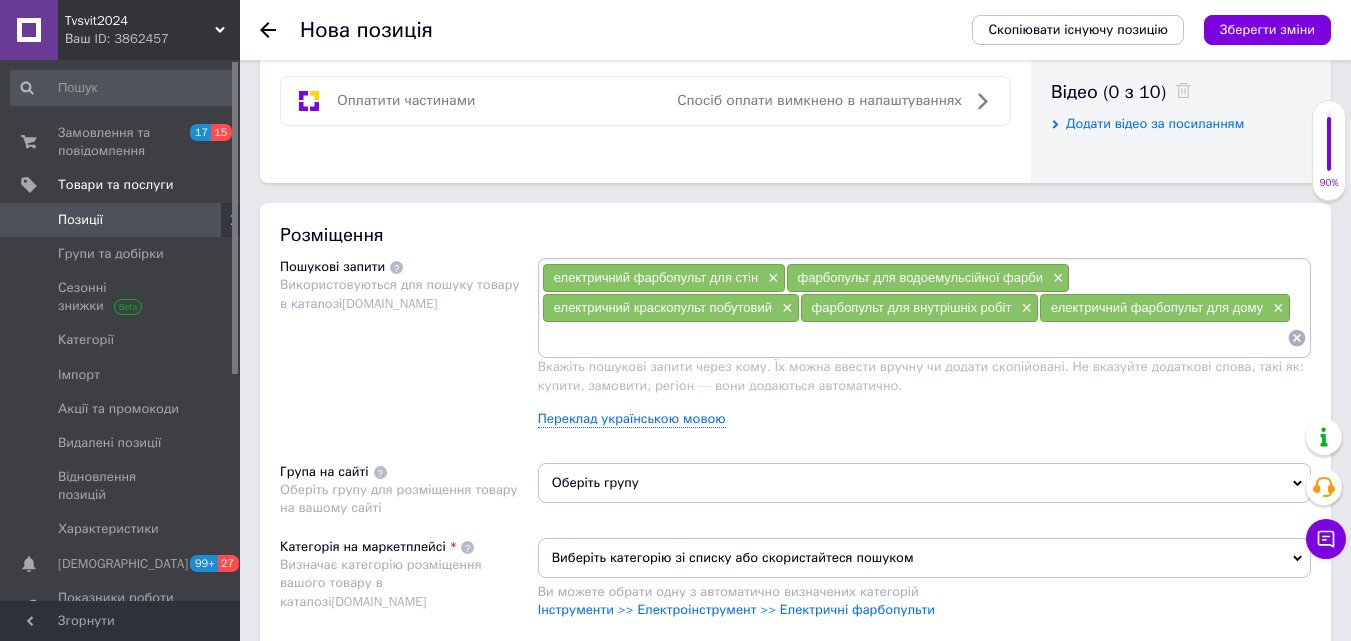 paste on "ручний фарбопульт електричний" 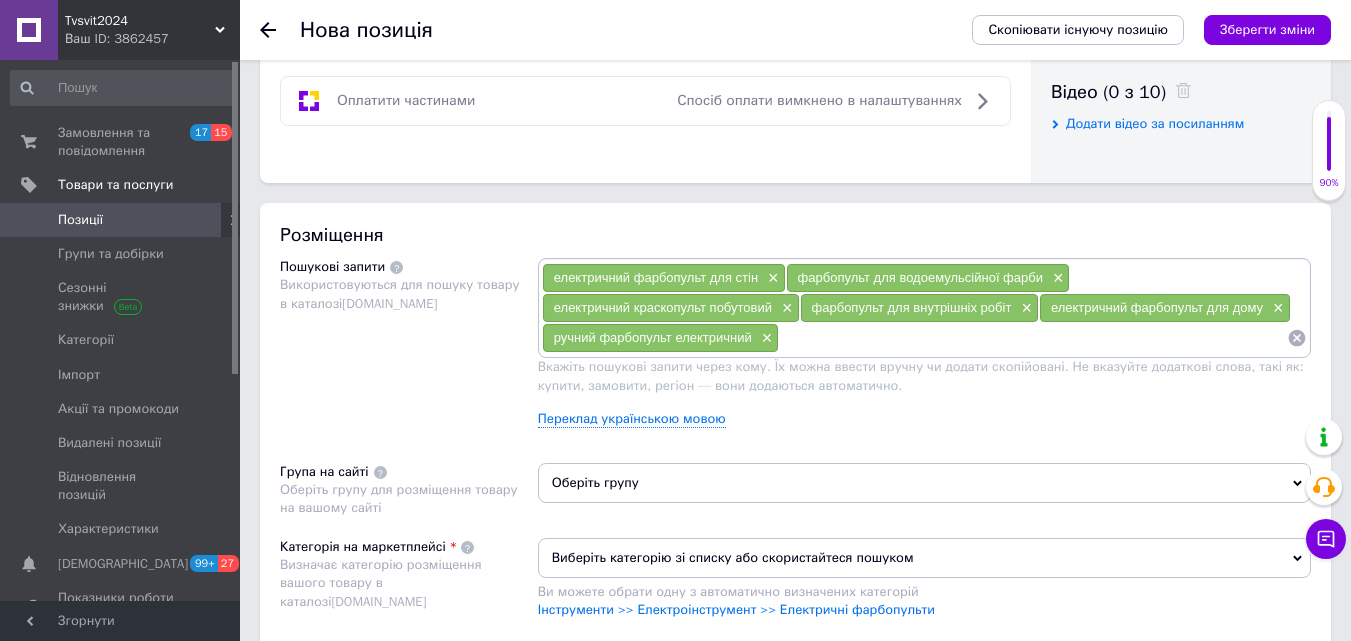 paste on "краскопульт для ремонту квартири" 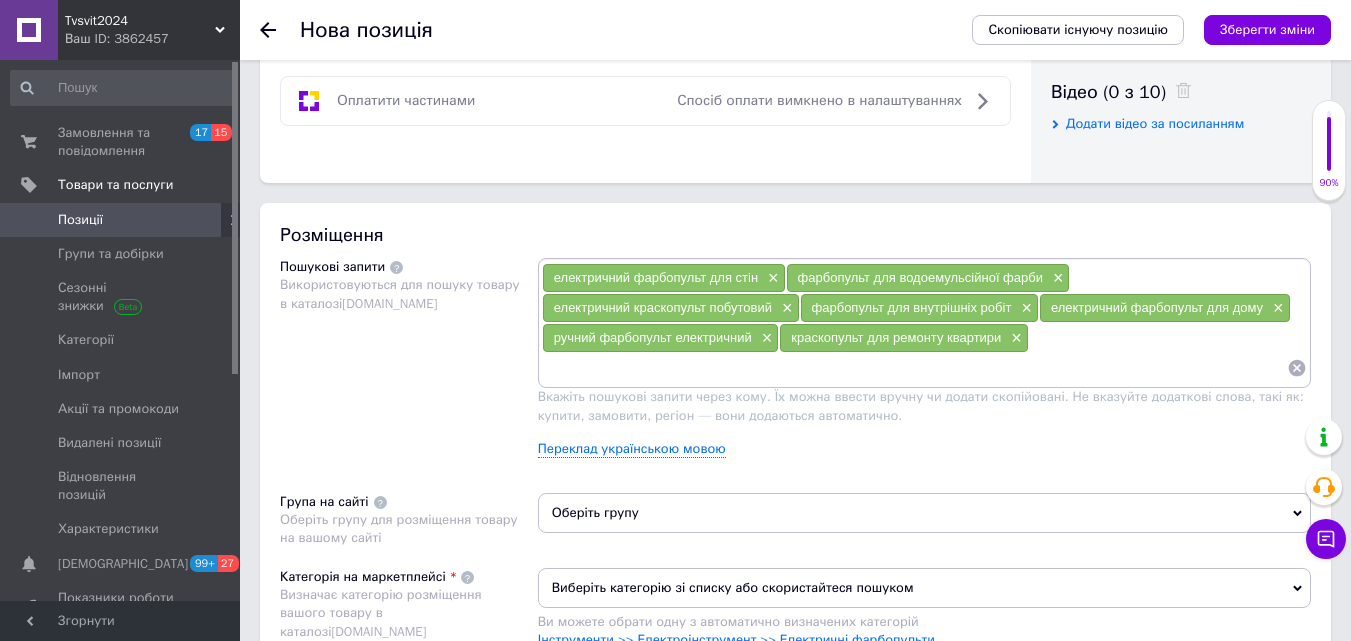 paste on "електричний фарбопульт з верхнім бачком" 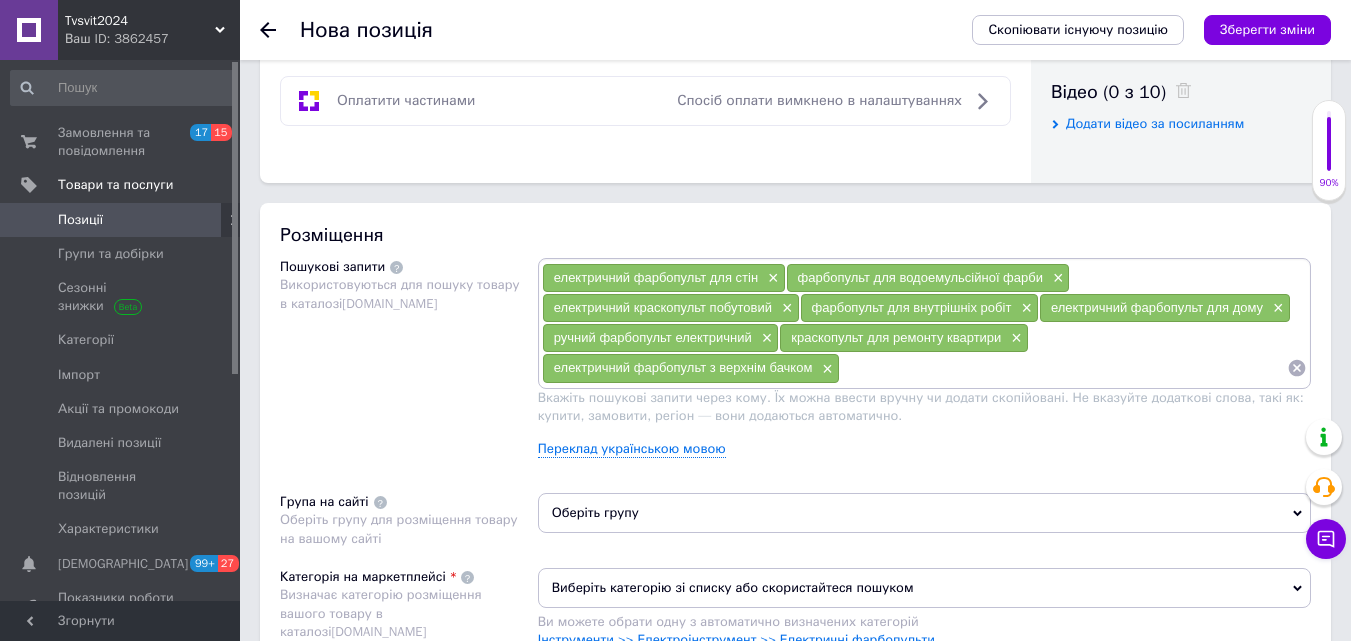 paste on "краскопульт для водорозчинної фарби" 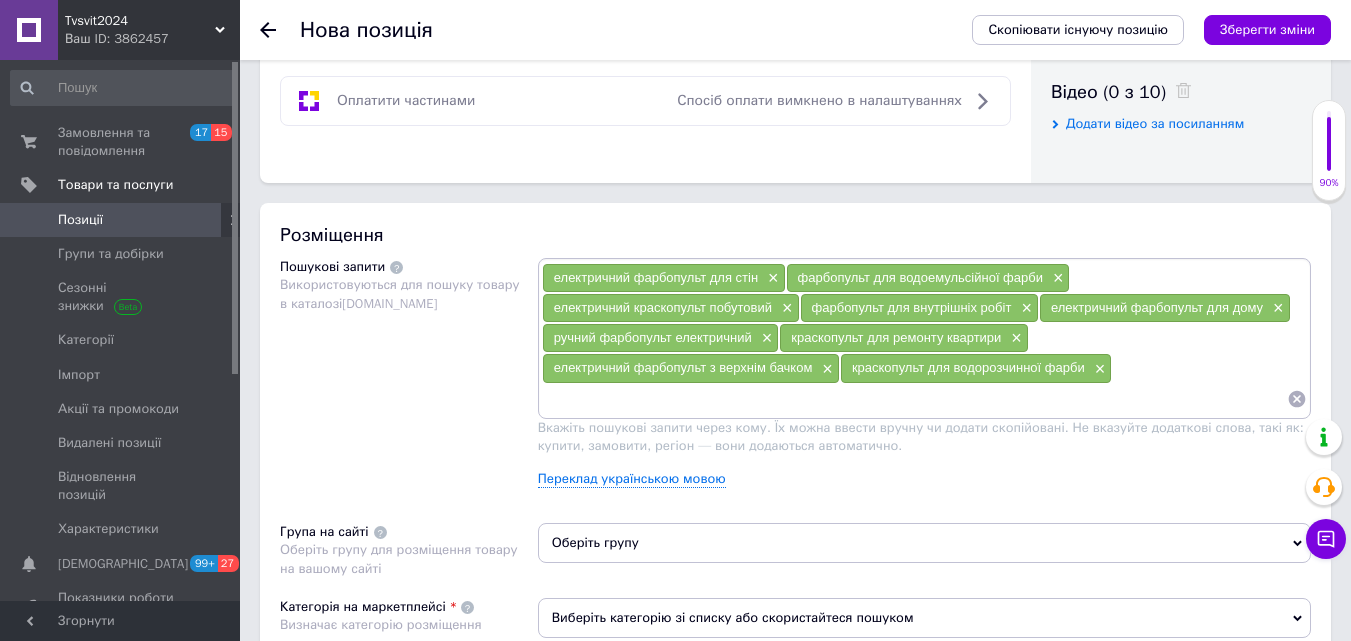 paste on "електричний фарбопульт для меблів" 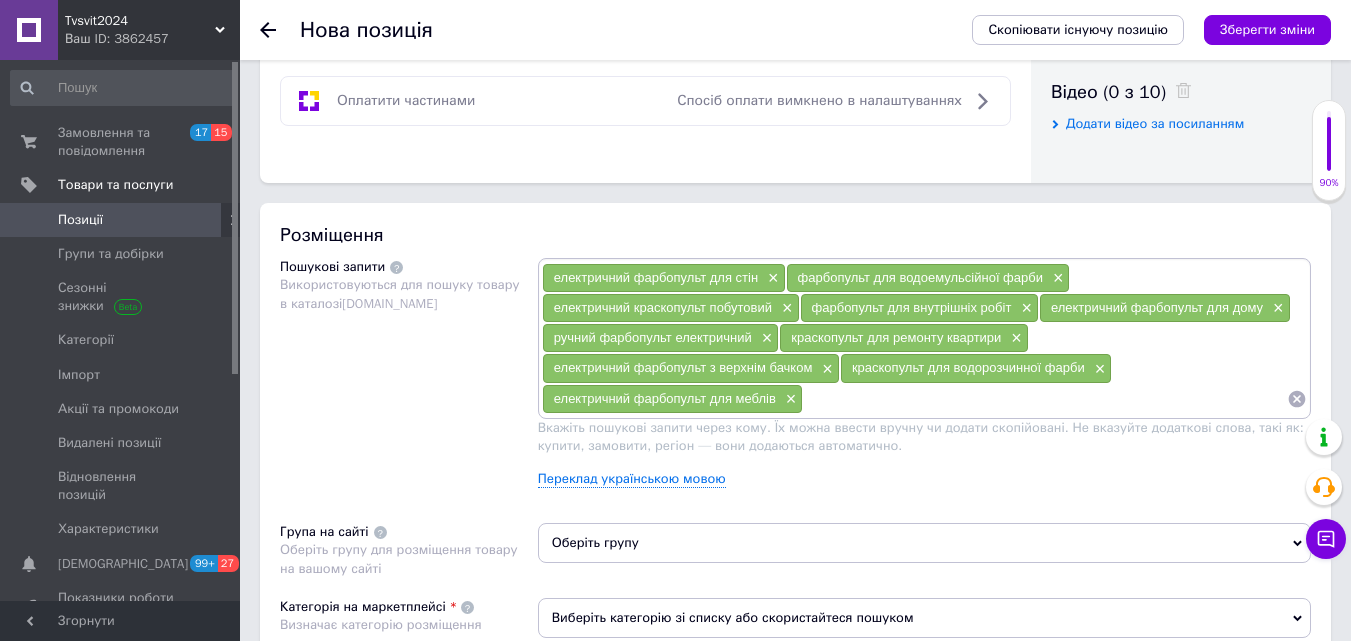paste on "фарбопульт для рівномірного нанесення фарби" 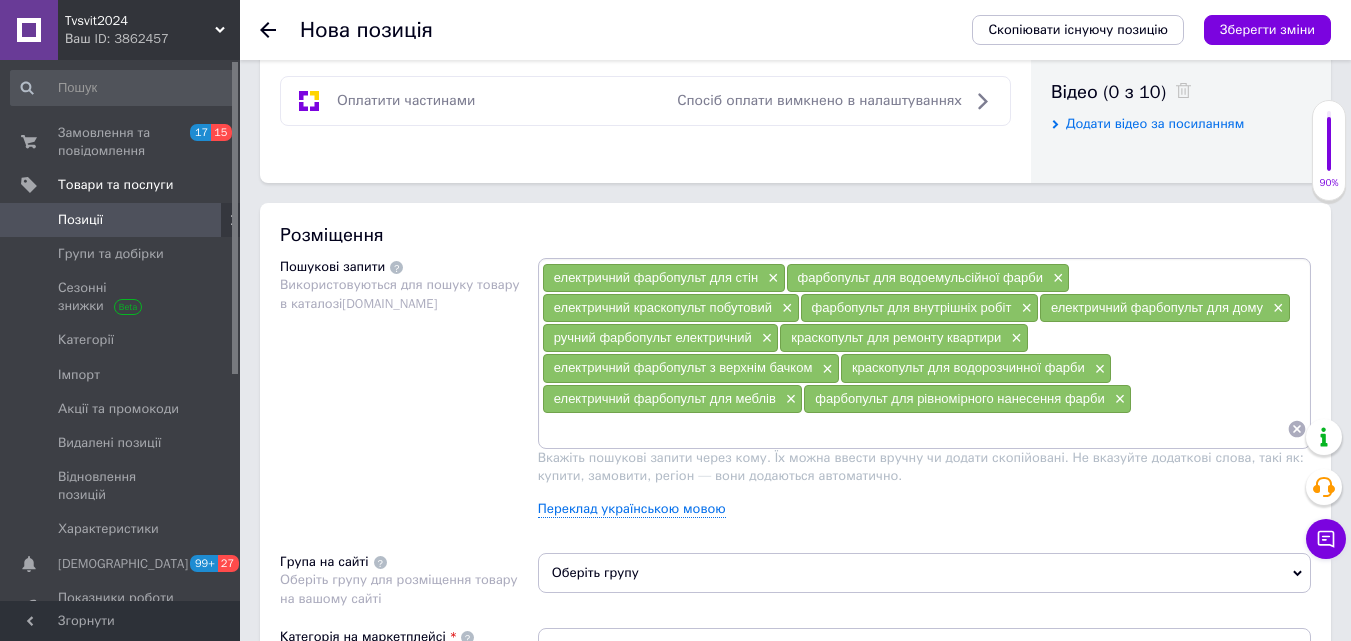 paste on "компактний фарбопульт електричний" 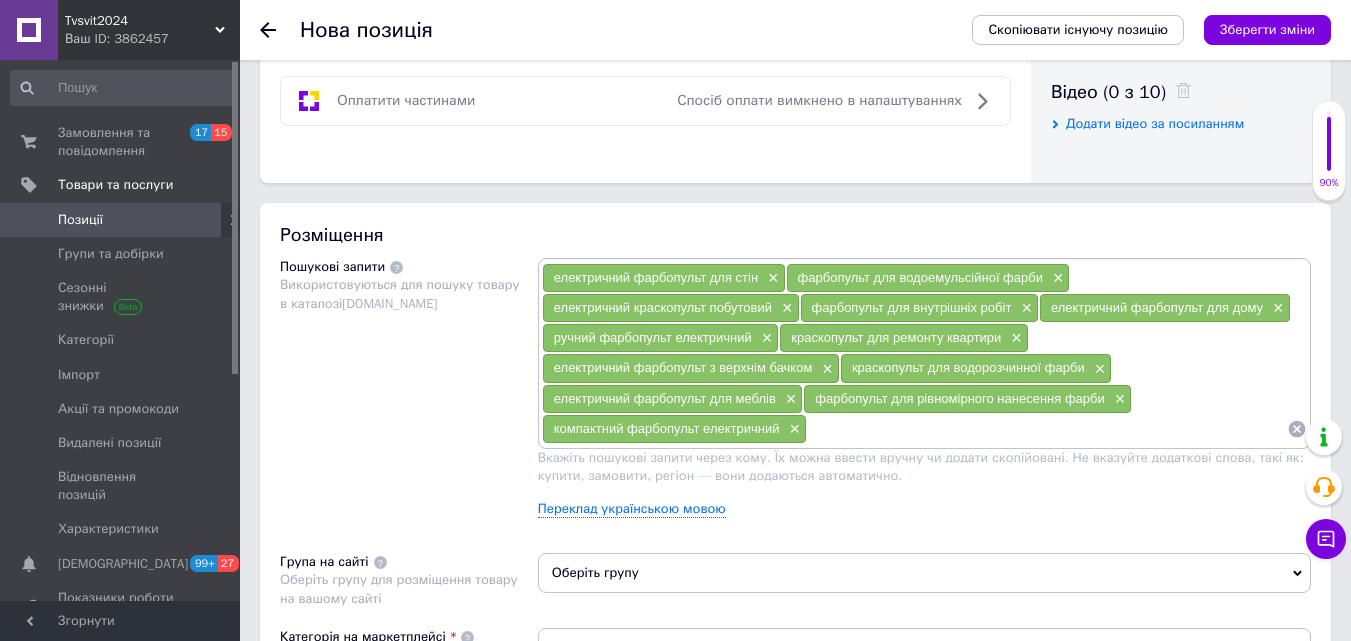 paste on "краскопульт з регулюванням потоку" 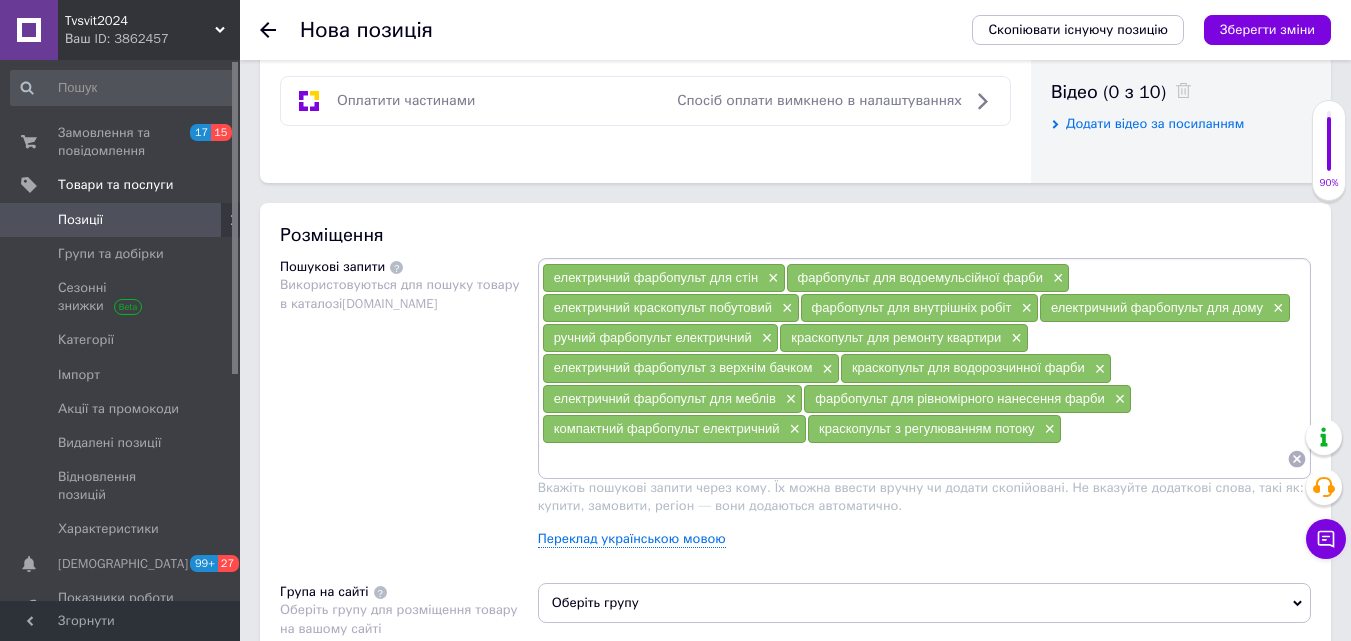 paste on "фарбопульт для акрилової фарби" 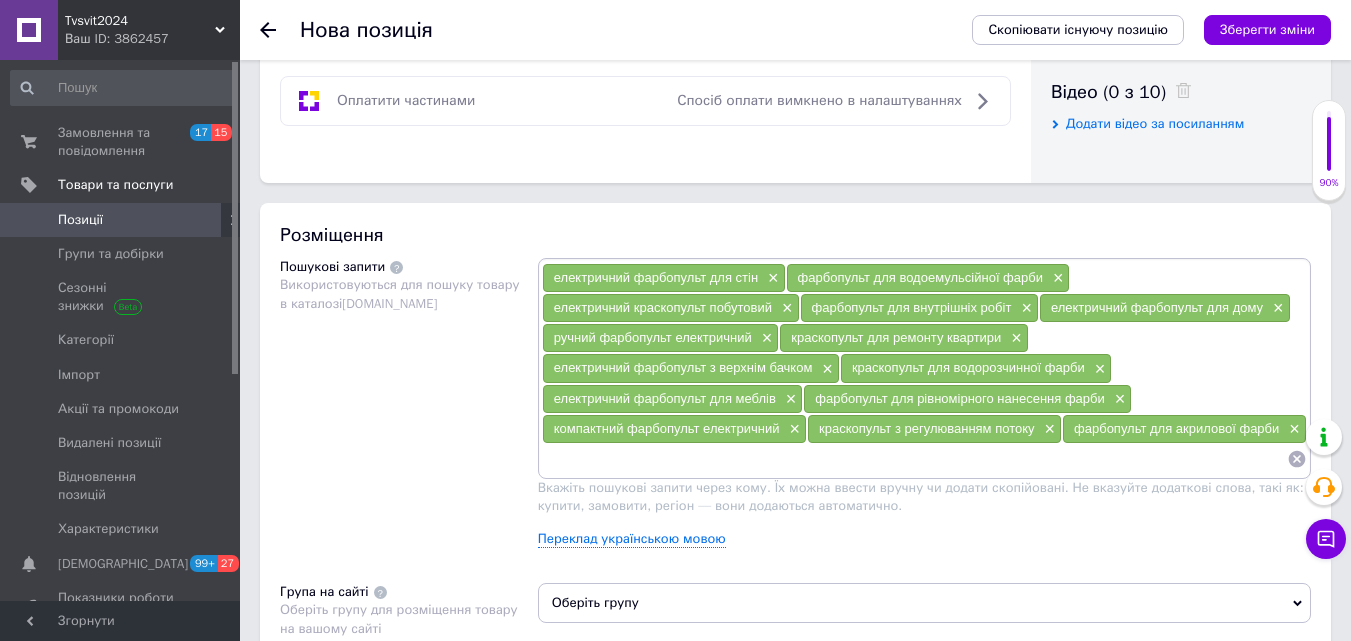 paste on "електричний фарбопульт для стелі та кутів" 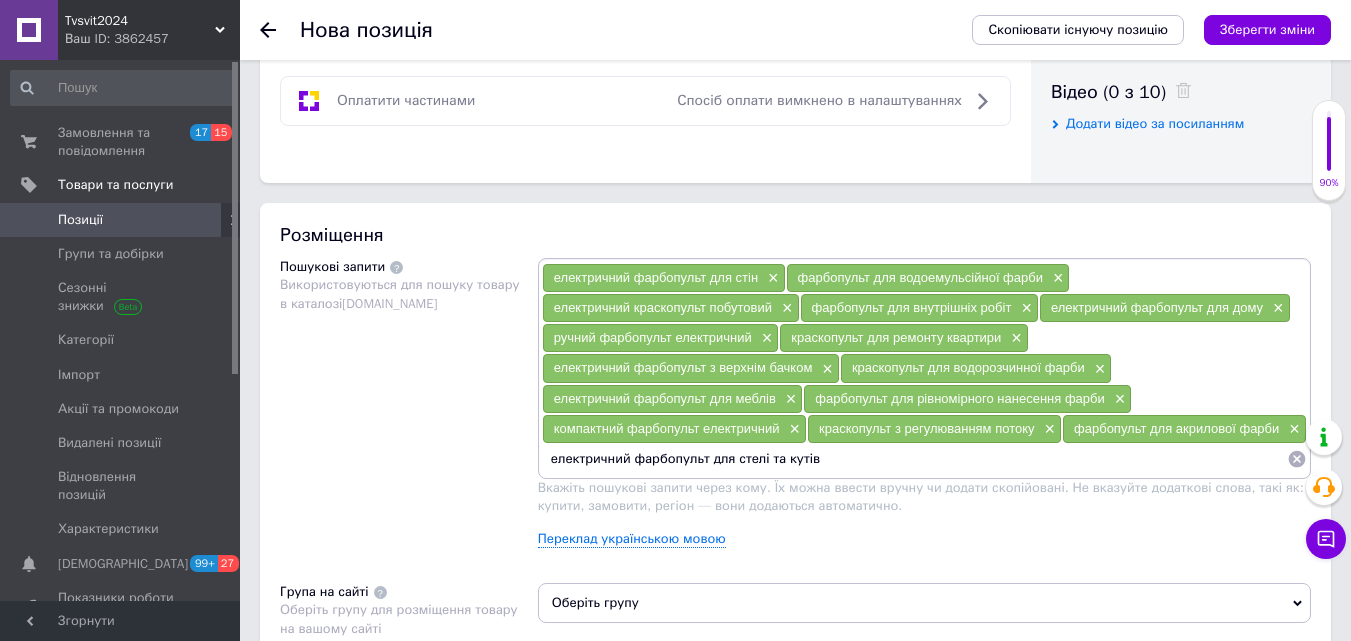 type 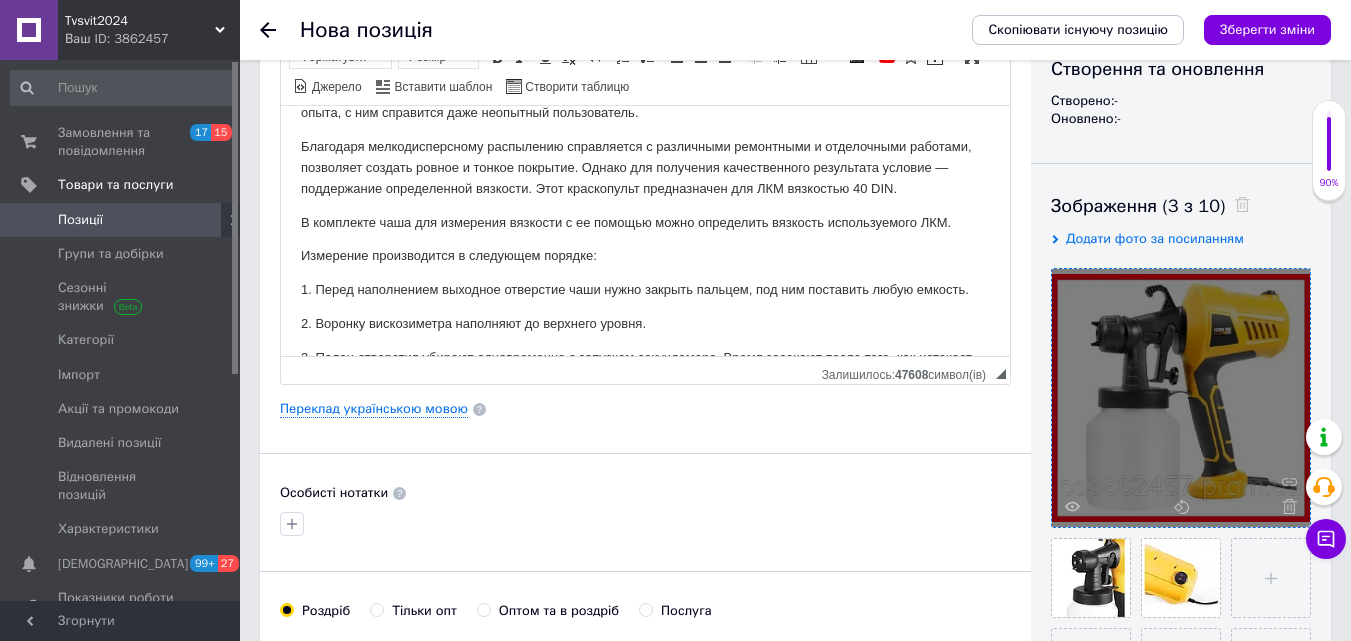 scroll, scrollTop: 0, scrollLeft: 0, axis: both 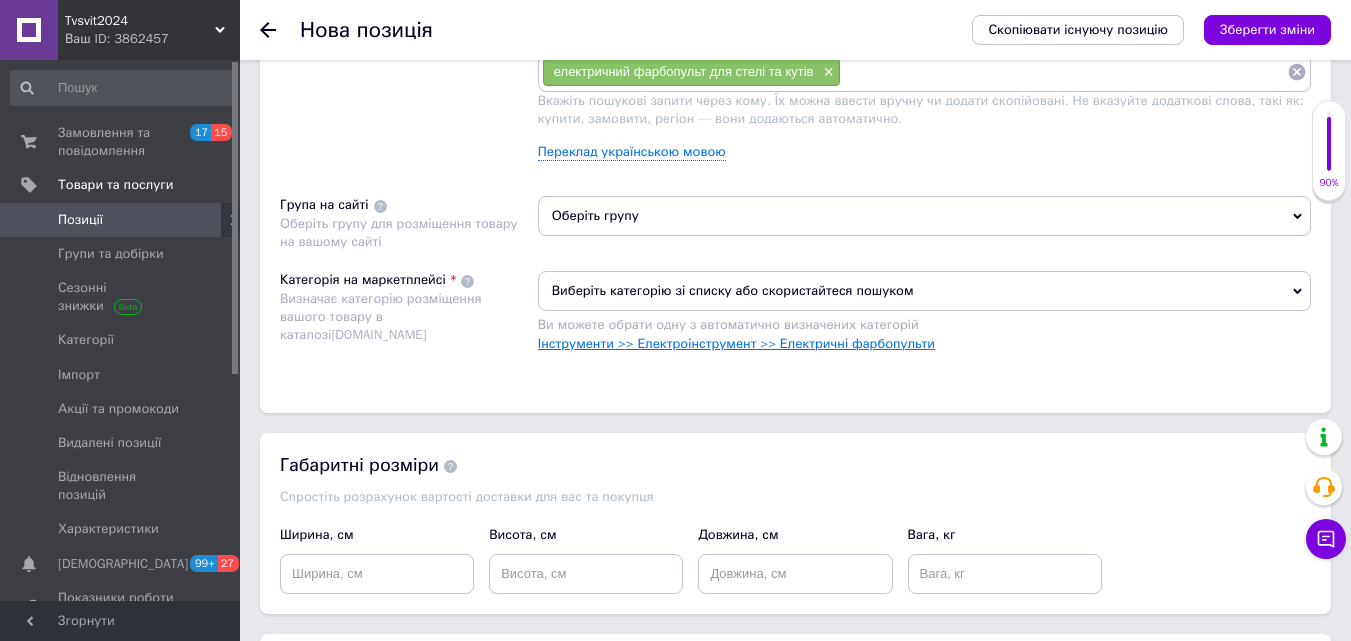 click on "Інструменти >> Електроінструмент >> Електричні фарбопульти" at bounding box center [736, 343] 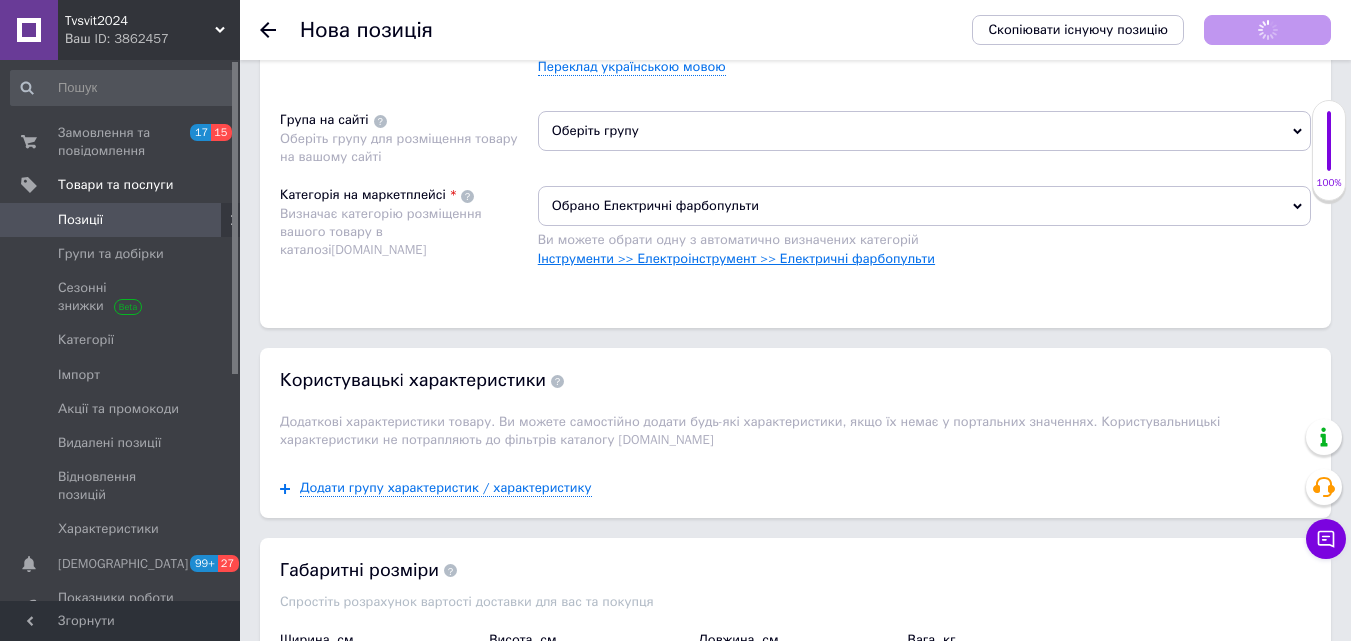 scroll, scrollTop: 1600, scrollLeft: 0, axis: vertical 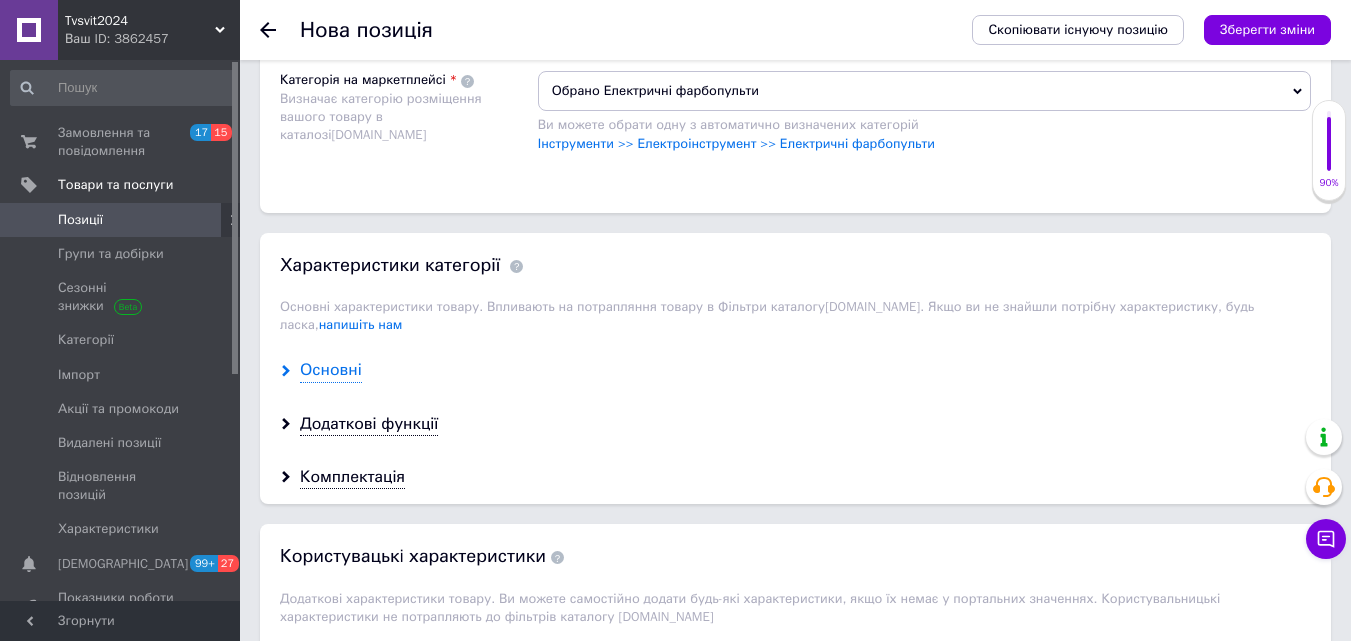 click on "Основні" at bounding box center [331, 370] 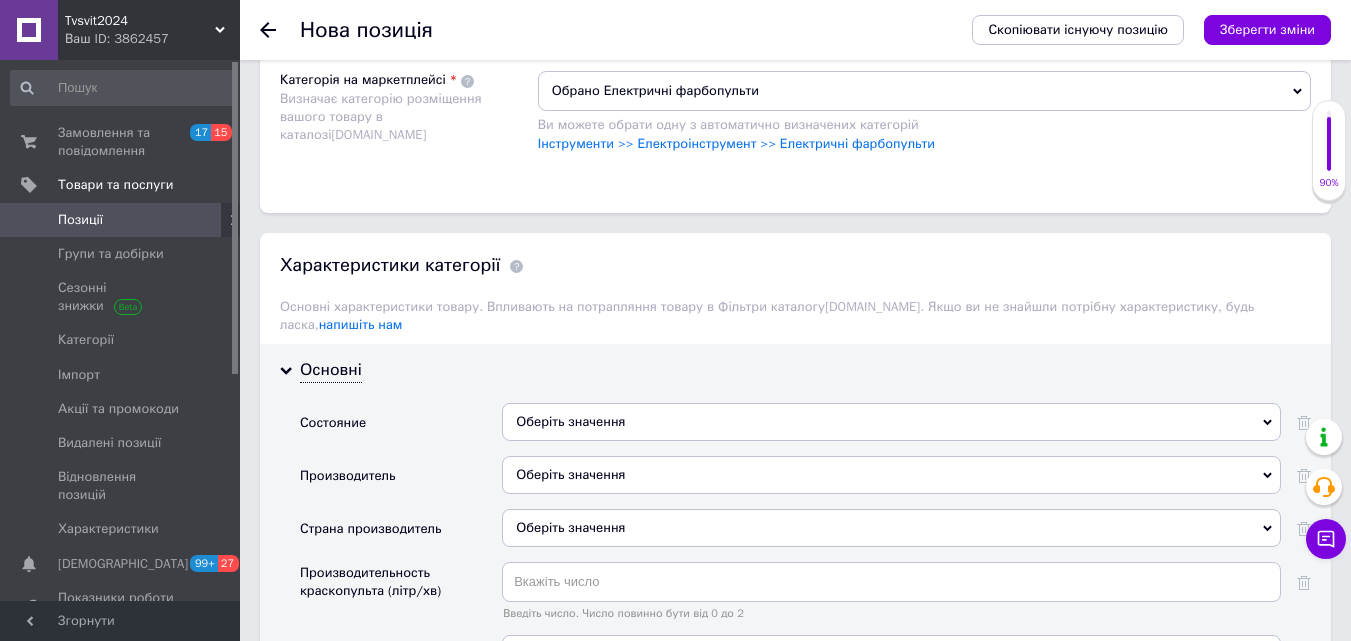 scroll, scrollTop: 1700, scrollLeft: 0, axis: vertical 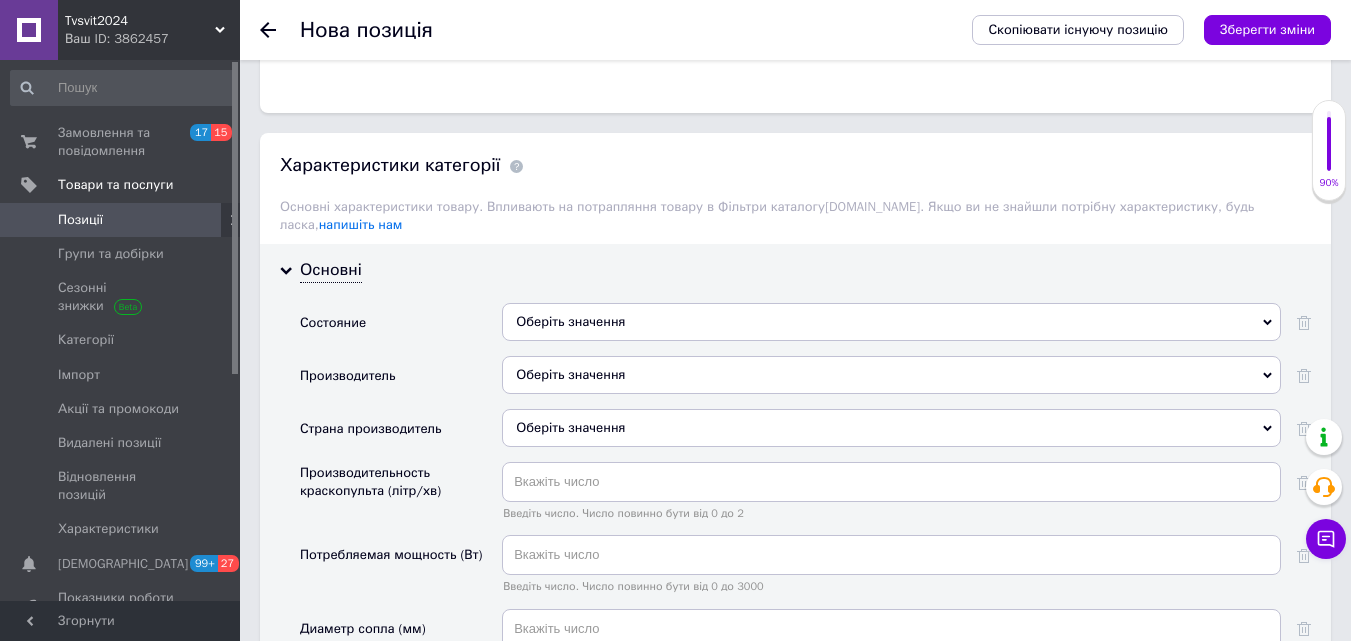 click on "Основні Состояние Оберіть значення Производитель Оберіть значення Страна производитель Оберіть значення Производительность краскопульта (літр/хв) Введіть число. Число повинно бути від 0 до 2 Потребляемая мощность (Вт) Введіть число. Число повинно бути від 0 до 3000 Диаметр сопла (мм) Введіть число. Число повинно бути від 0 до 3 Емкость бака распылителя (л) Введіть число. Число повинно бути від 0 до 2 Вес (кг) Введіть число. Число повинно бути від 0 до 30 Гарантийный срок (міс) Введіть число. Число повинно бути від 0 до 60 Максимальная вязкость жидкости по DIN Питание" at bounding box center [795, 636] 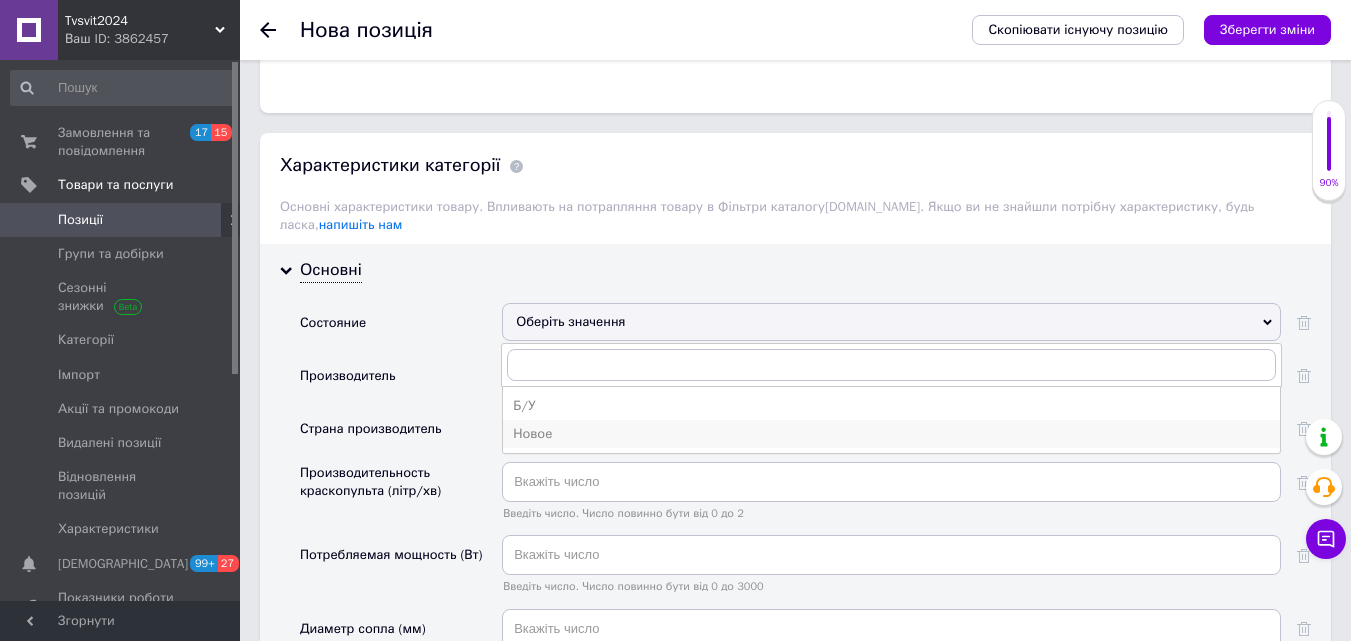 click on "Новое" at bounding box center (891, 434) 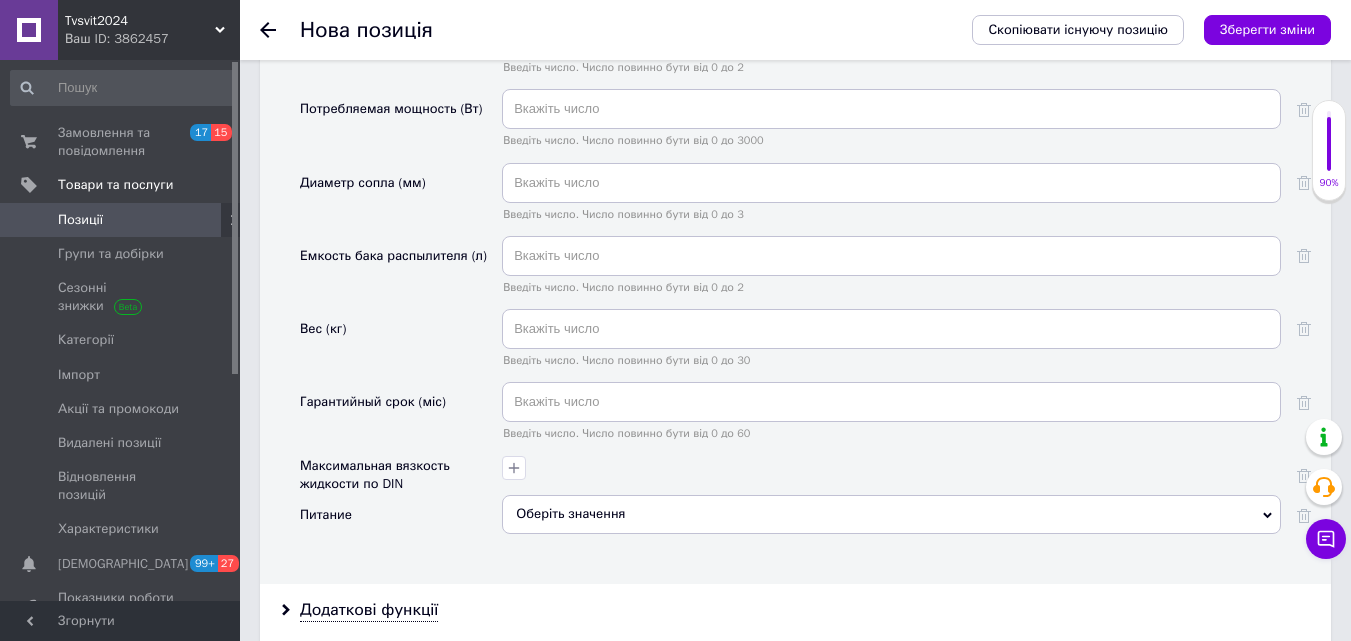 scroll, scrollTop: 2200, scrollLeft: 0, axis: vertical 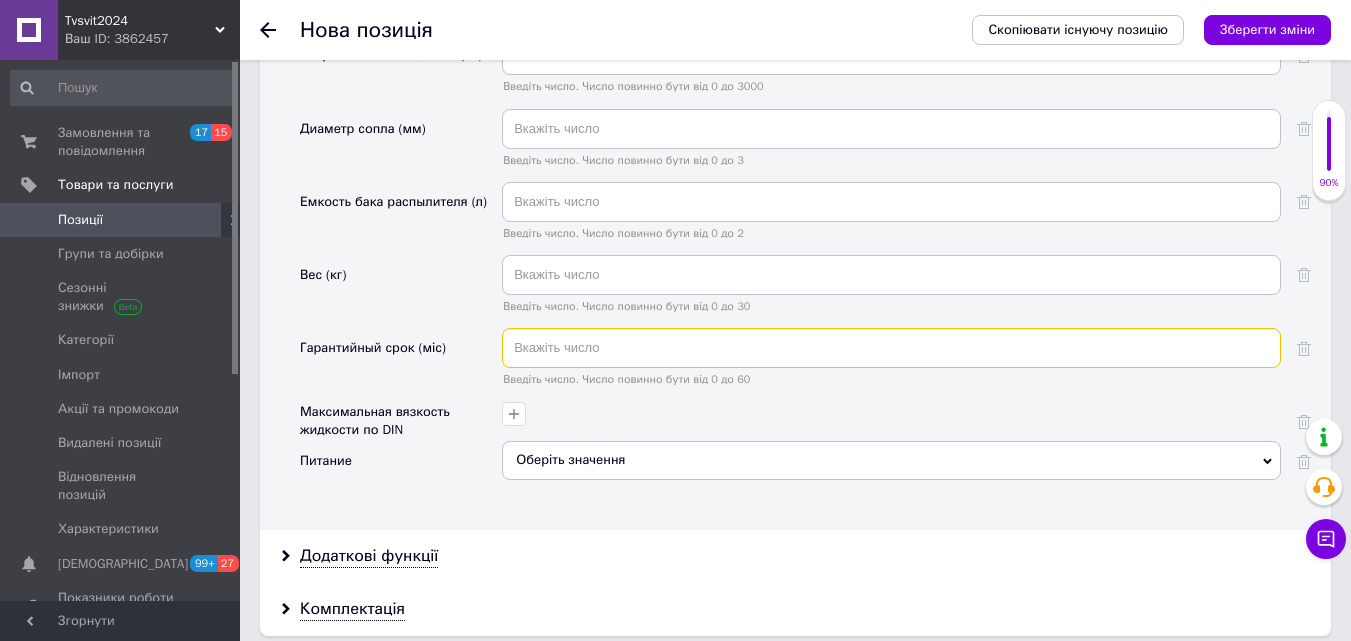 click at bounding box center [891, 348] 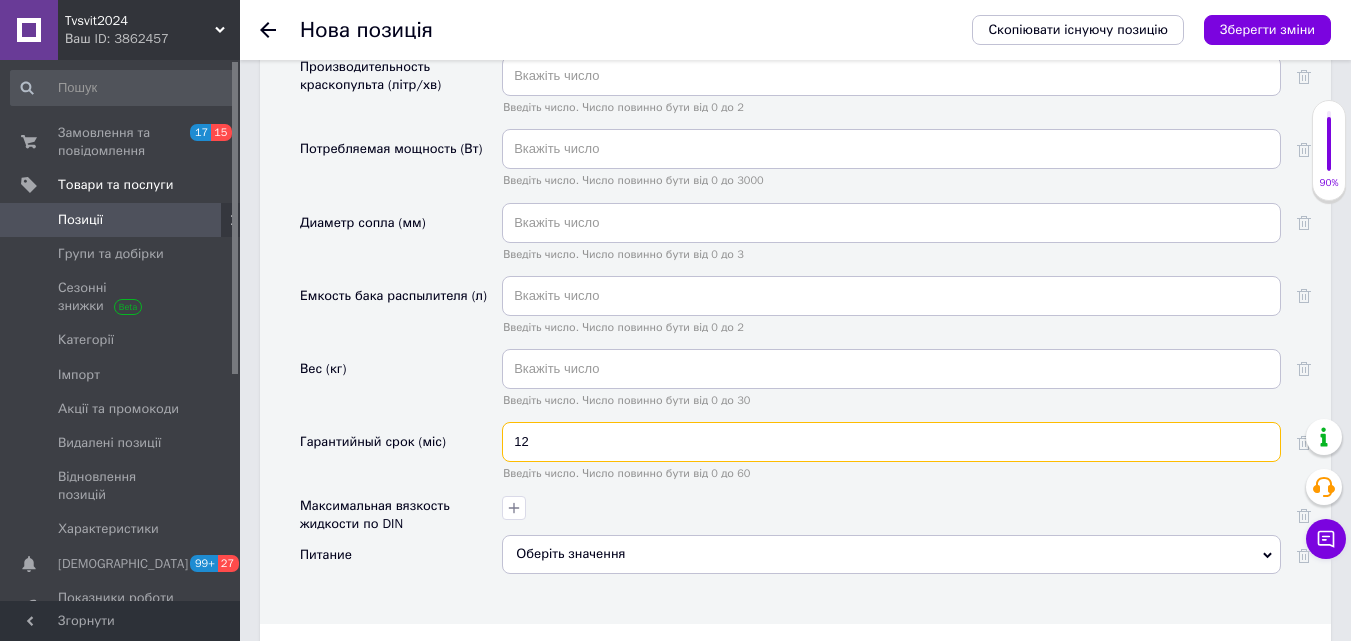 scroll, scrollTop: 2000, scrollLeft: 0, axis: vertical 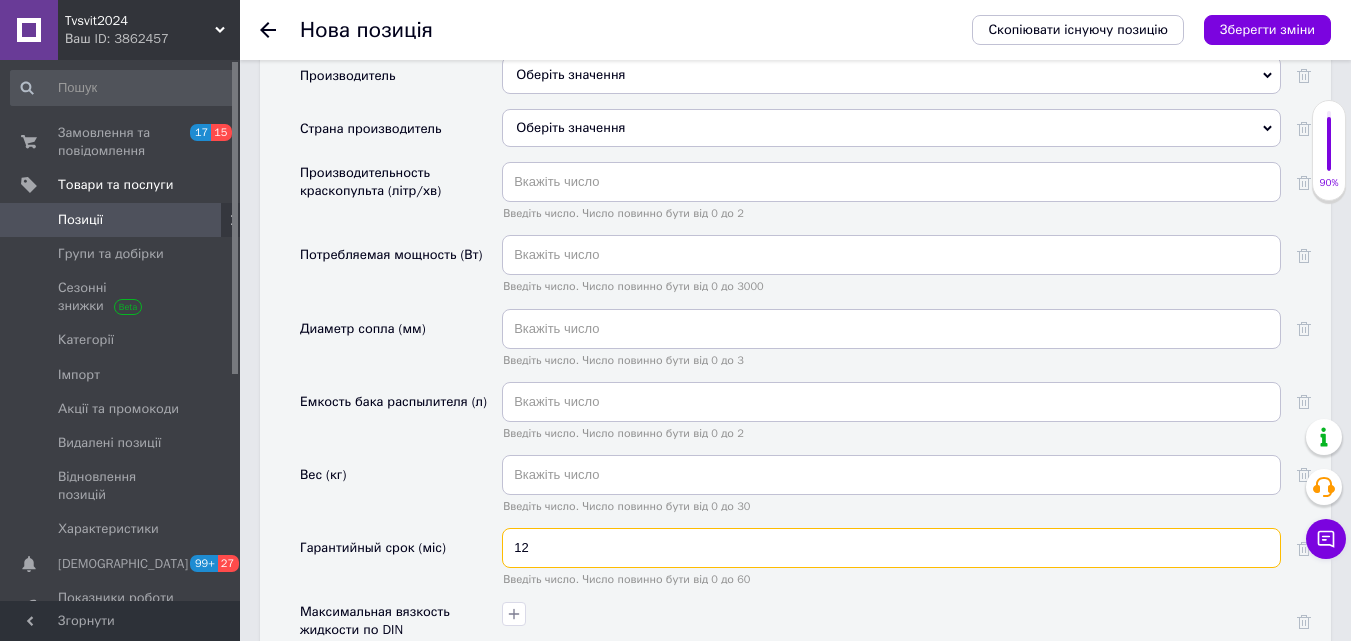 type on "12" 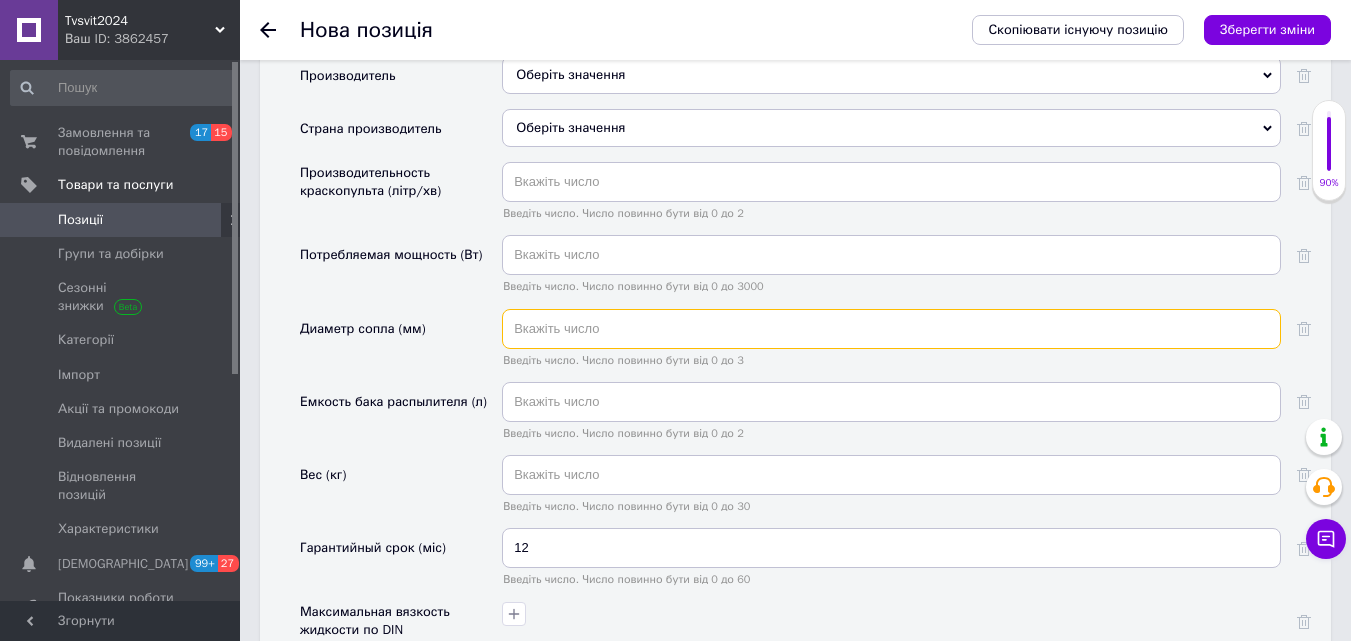 click at bounding box center (891, 329) 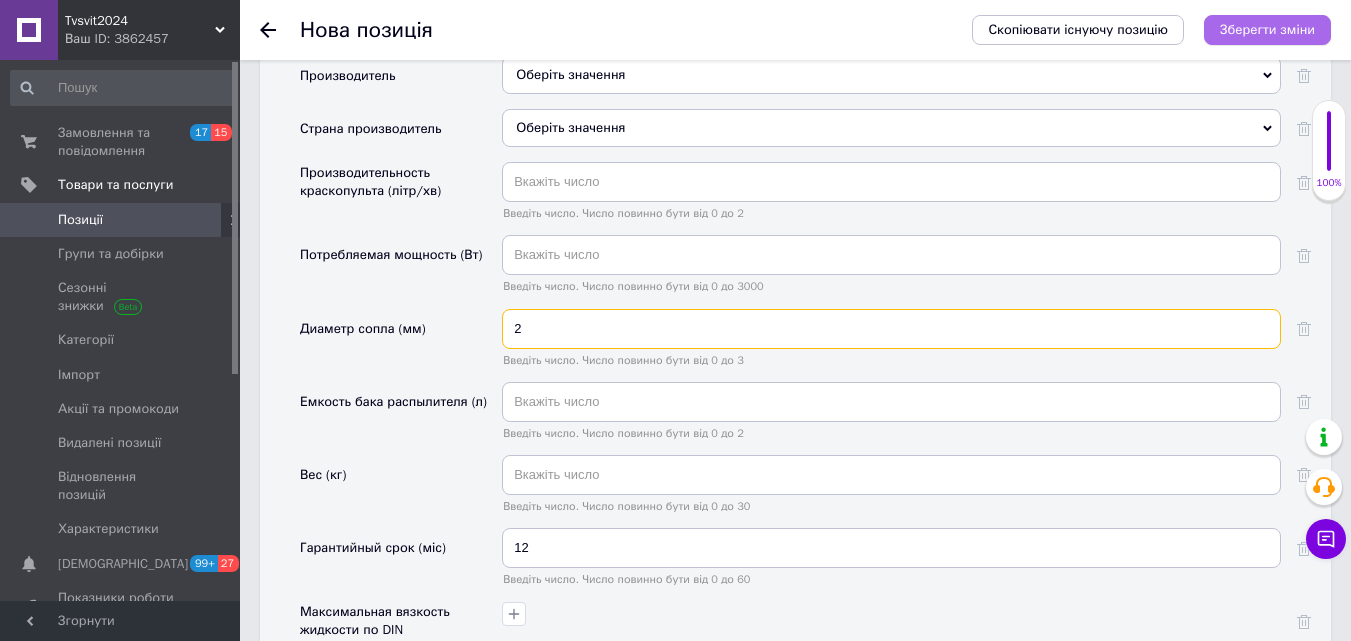type on "2" 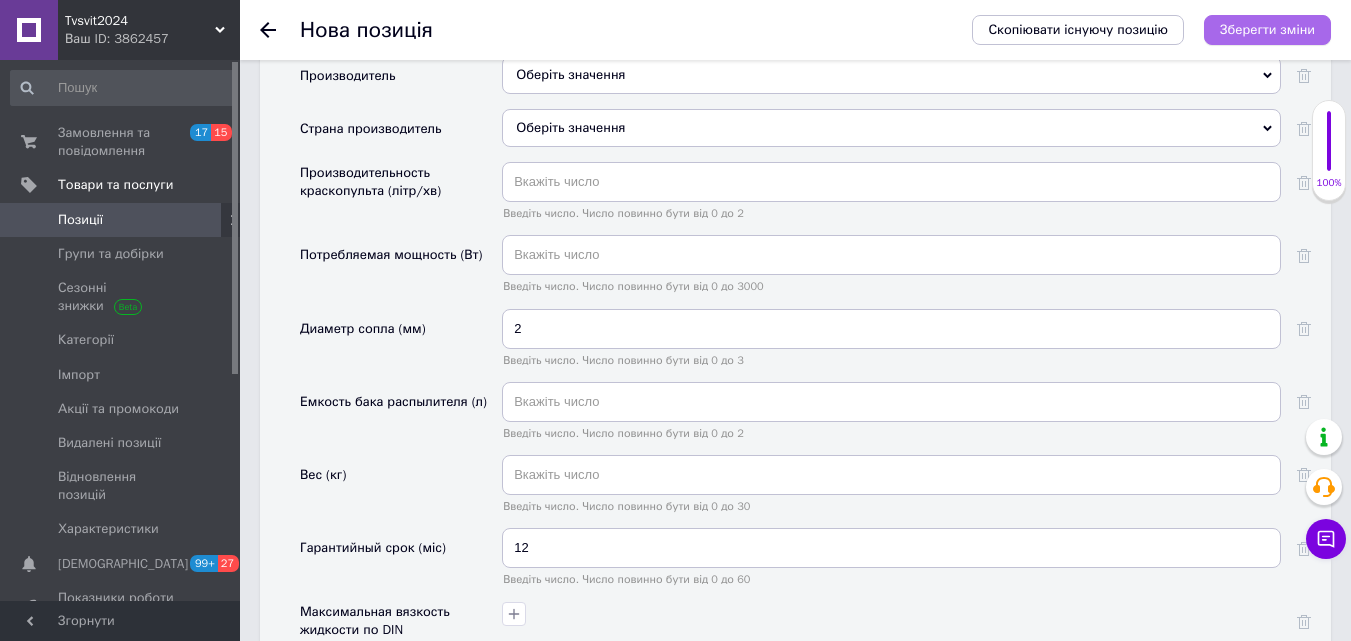 click on "Зберегти зміни" at bounding box center [1267, 29] 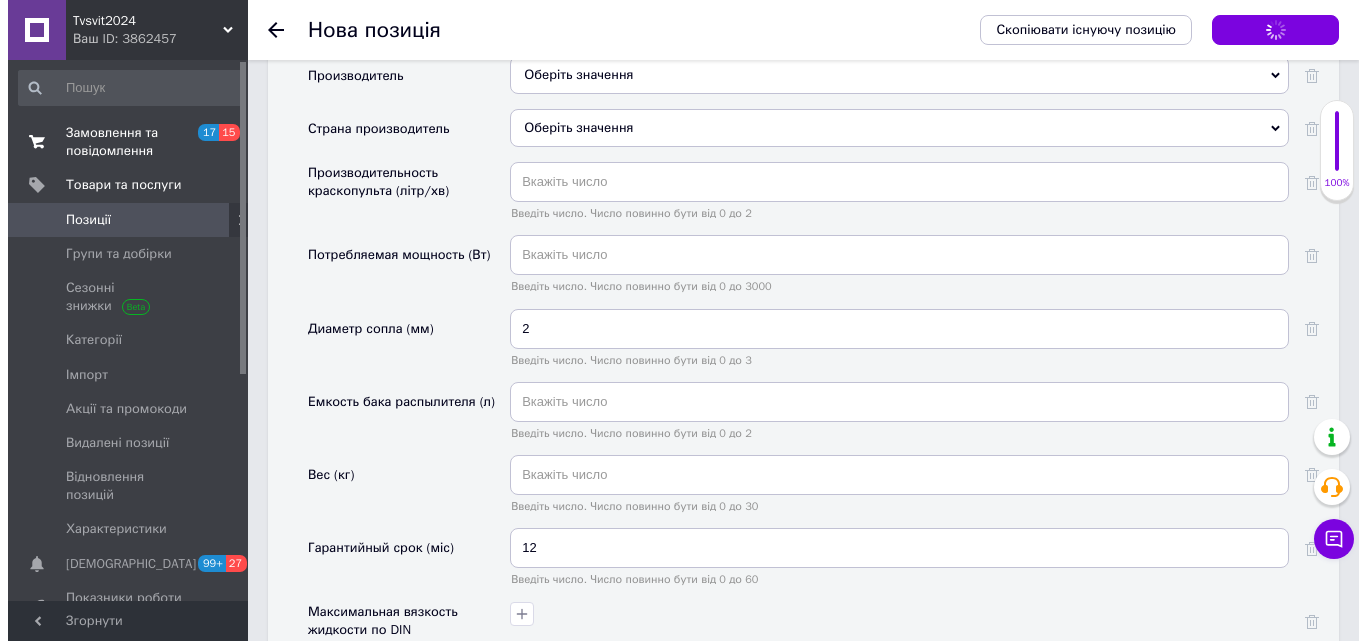 scroll, scrollTop: 0, scrollLeft: 0, axis: both 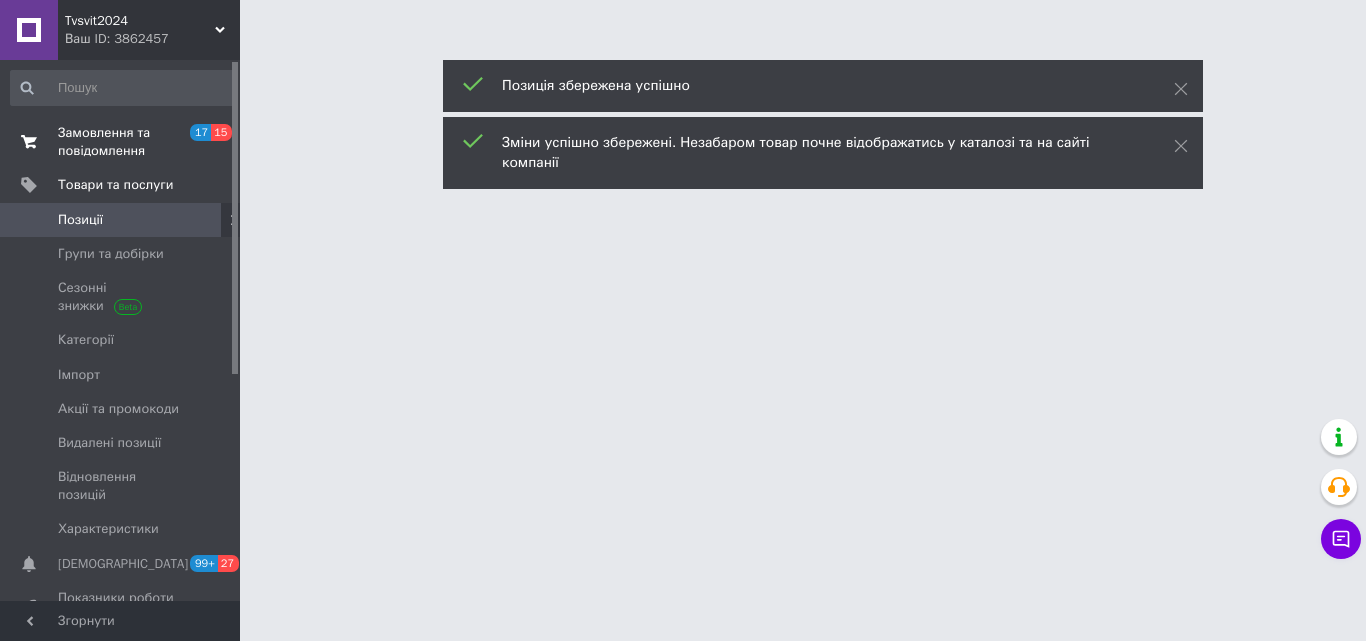 click on "Замовлення та повідомлення" at bounding box center (121, 142) 